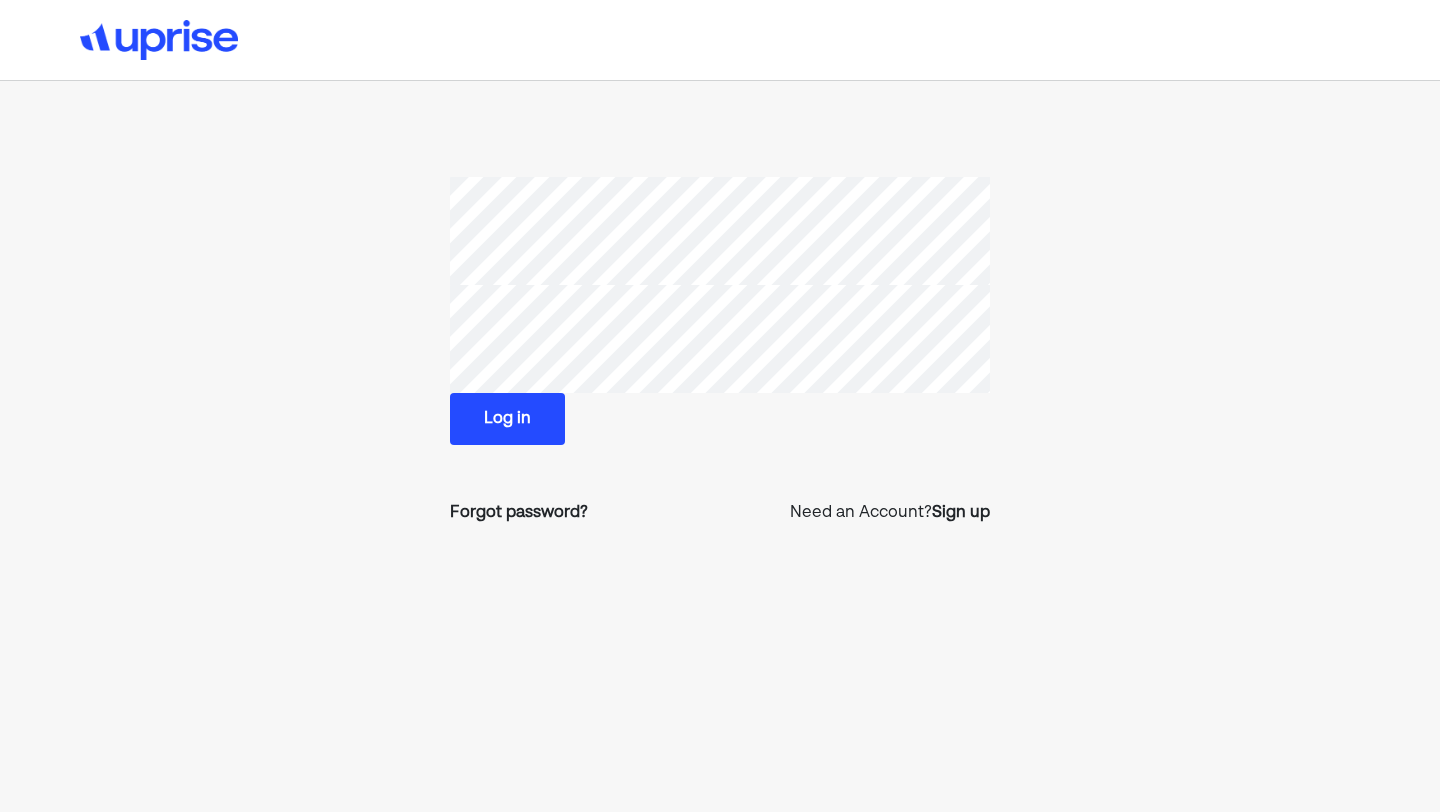 scroll, scrollTop: 0, scrollLeft: 0, axis: both 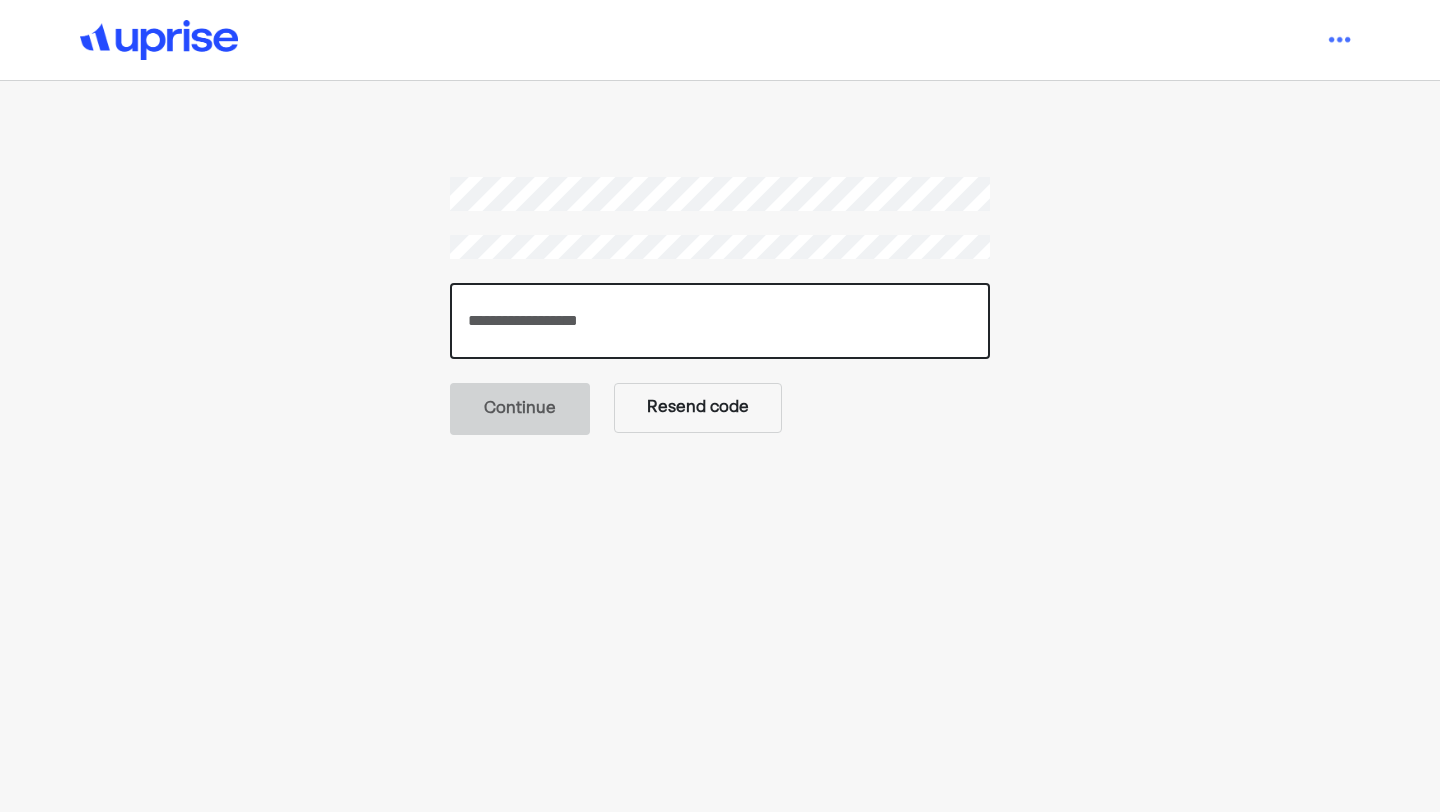 click at bounding box center [720, 321] 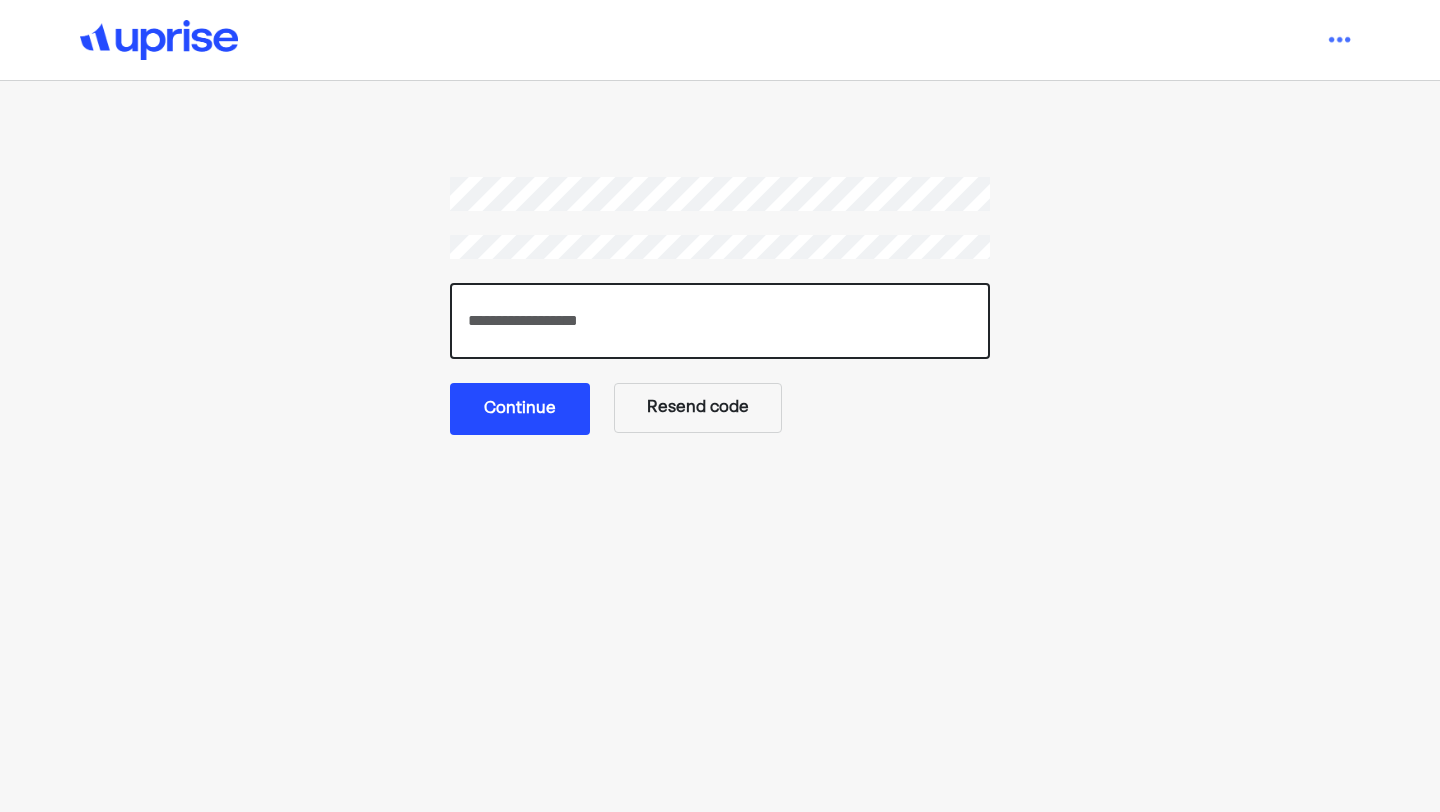 type on "******" 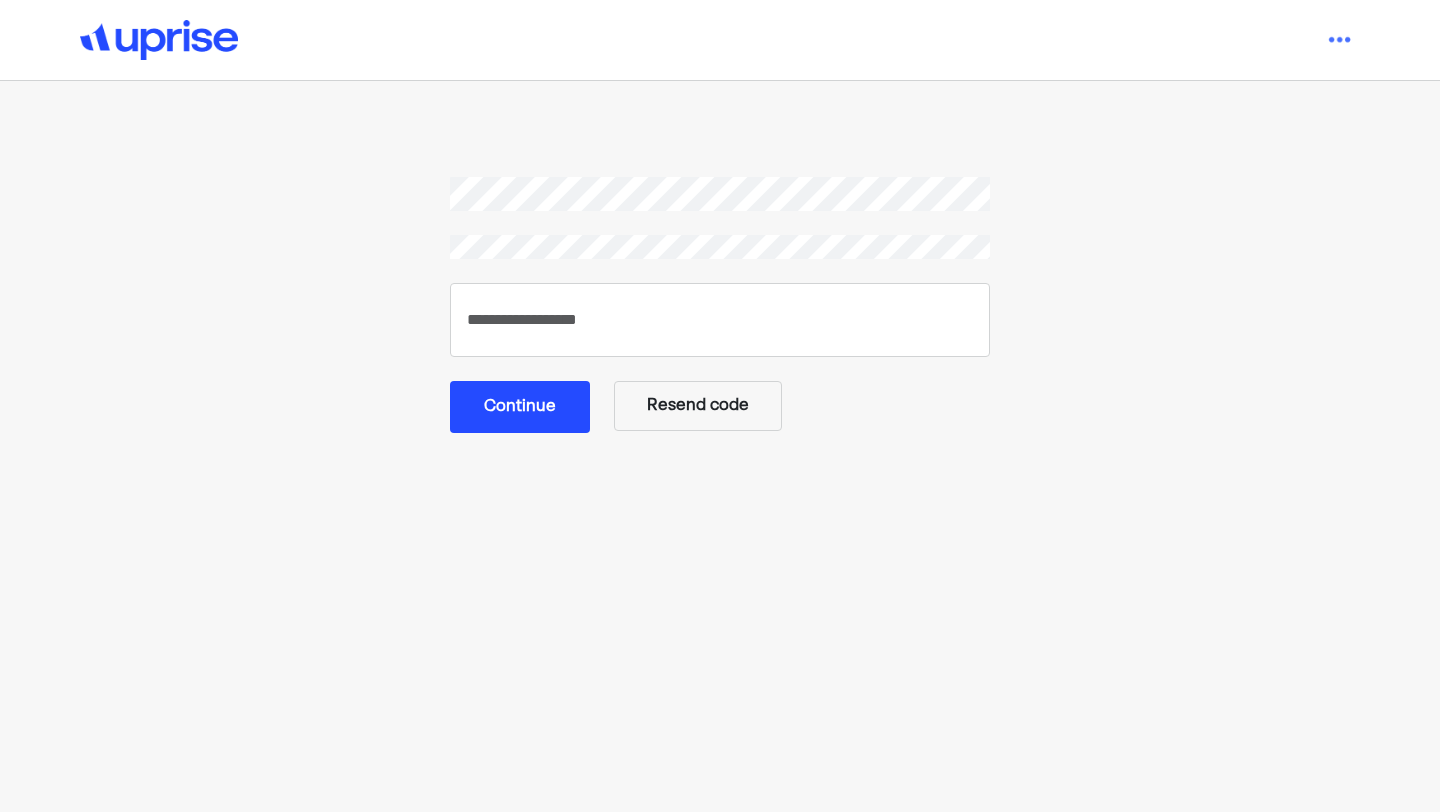 click on "Continue" at bounding box center (520, 407) 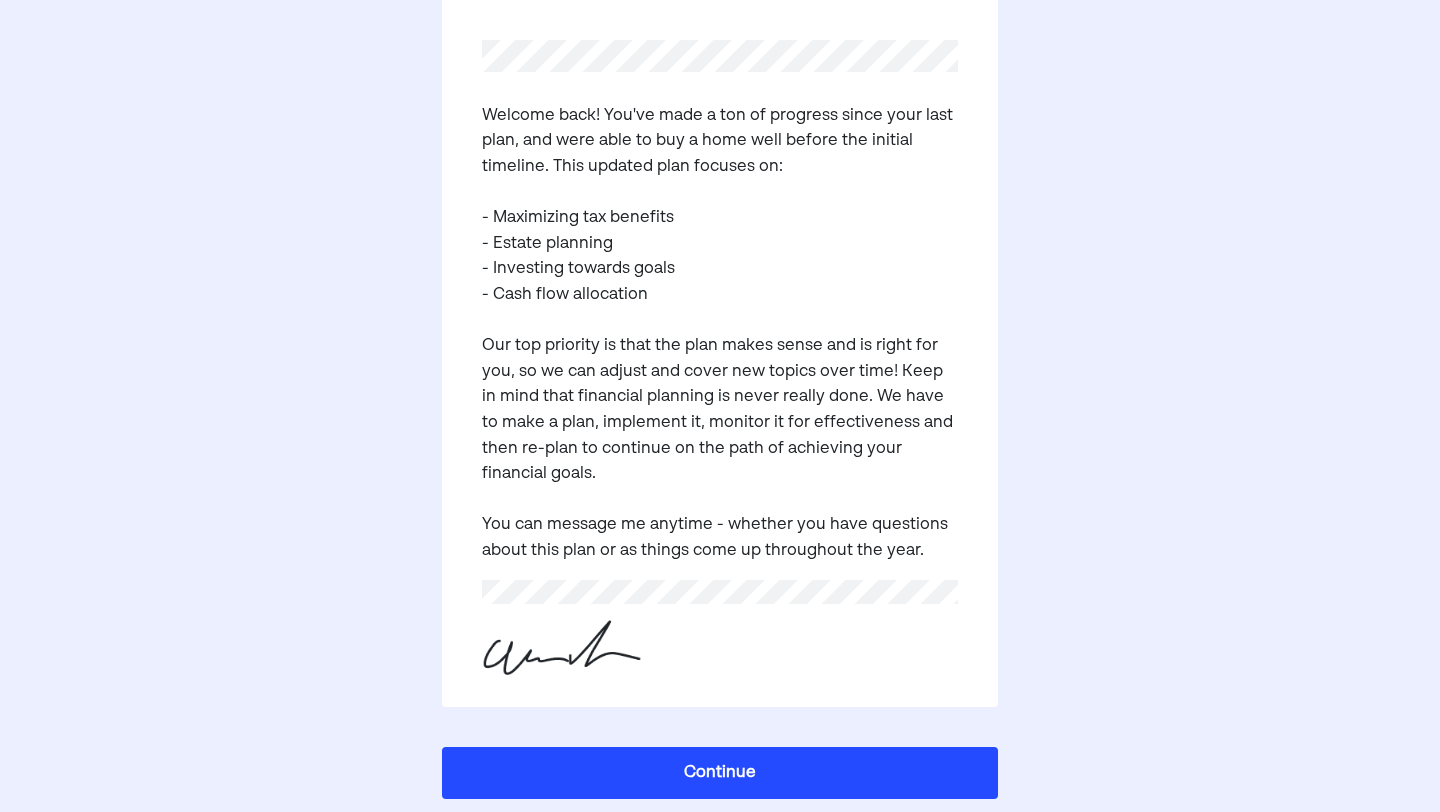 scroll, scrollTop: 278, scrollLeft: 0, axis: vertical 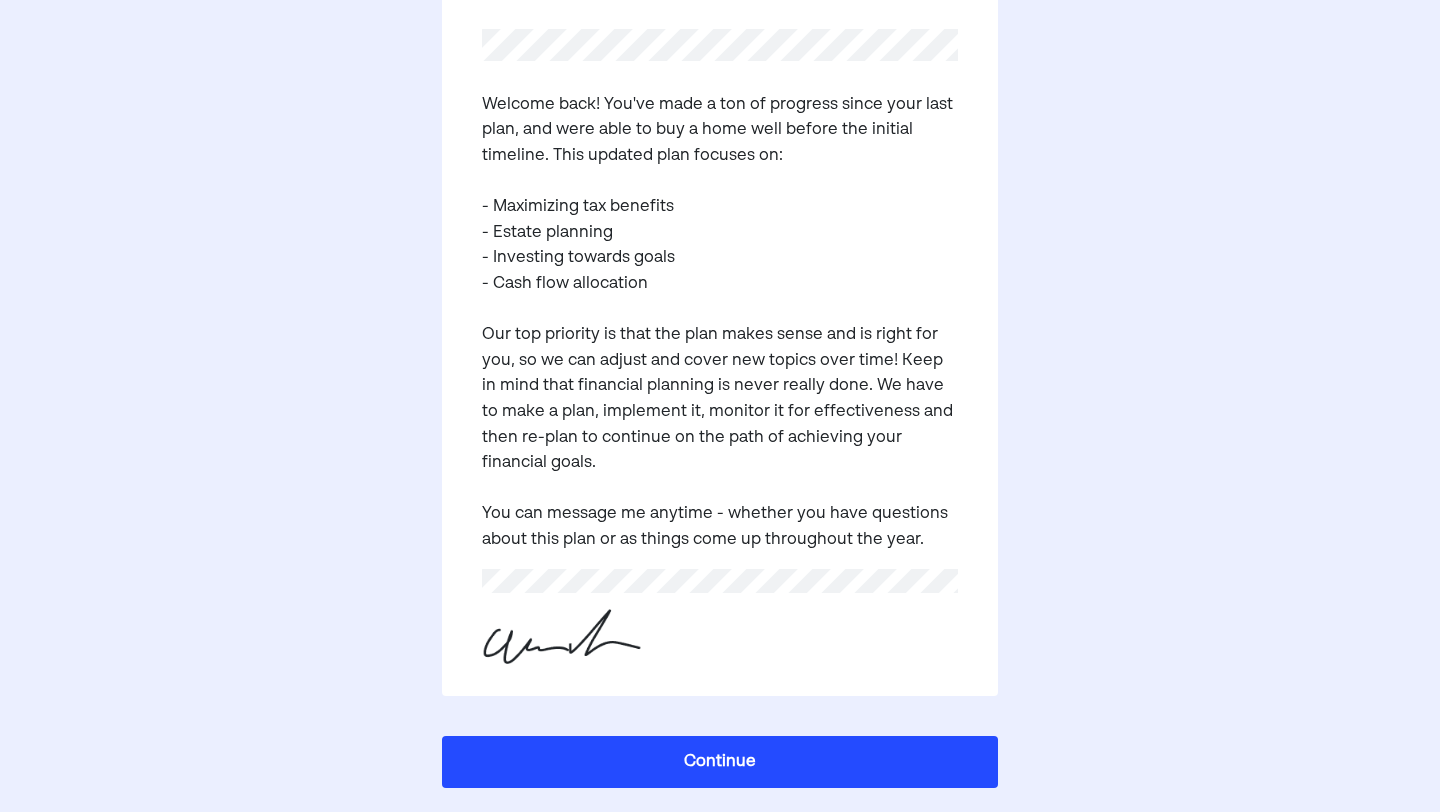 click on "Continue" at bounding box center (720, 762) 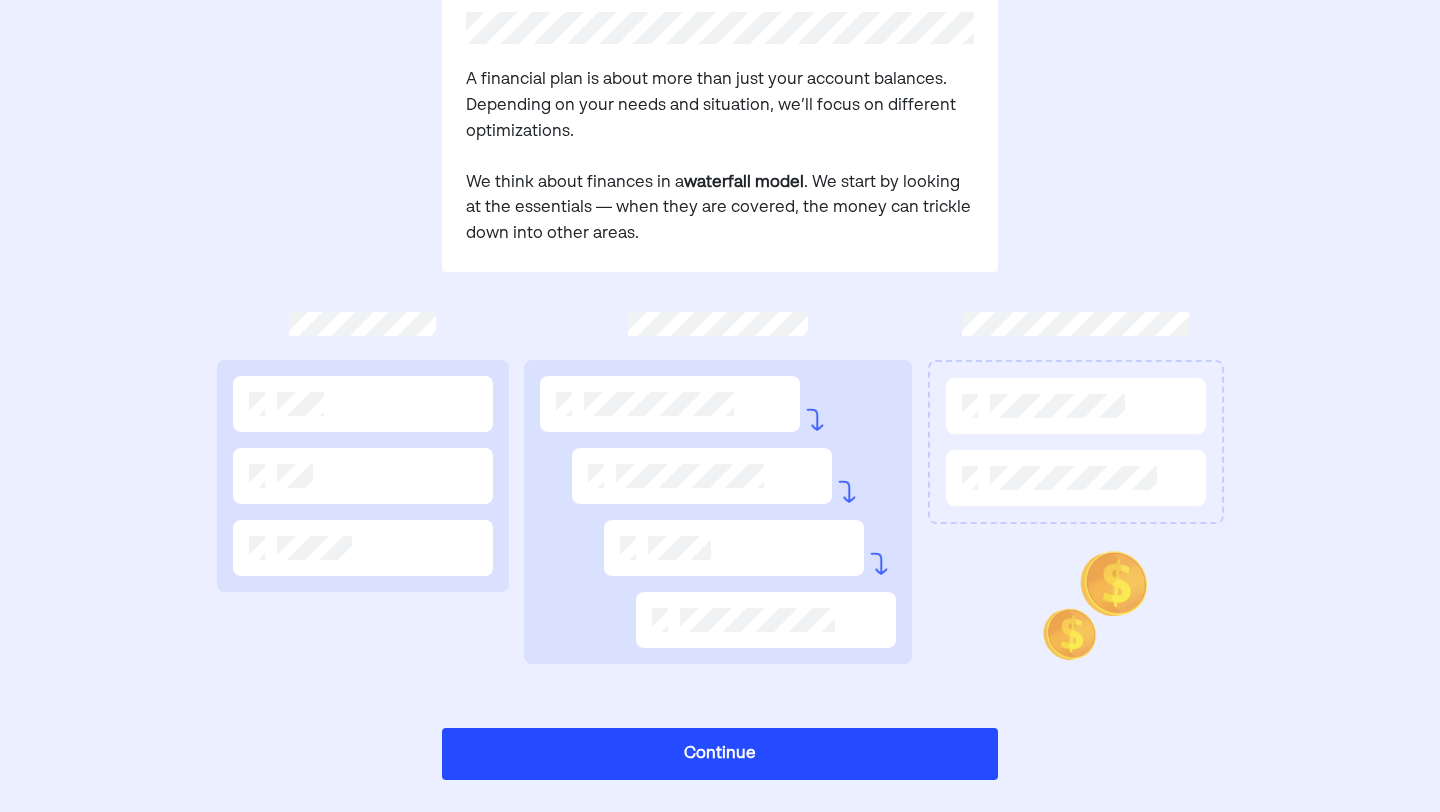 scroll, scrollTop: 223, scrollLeft: 0, axis: vertical 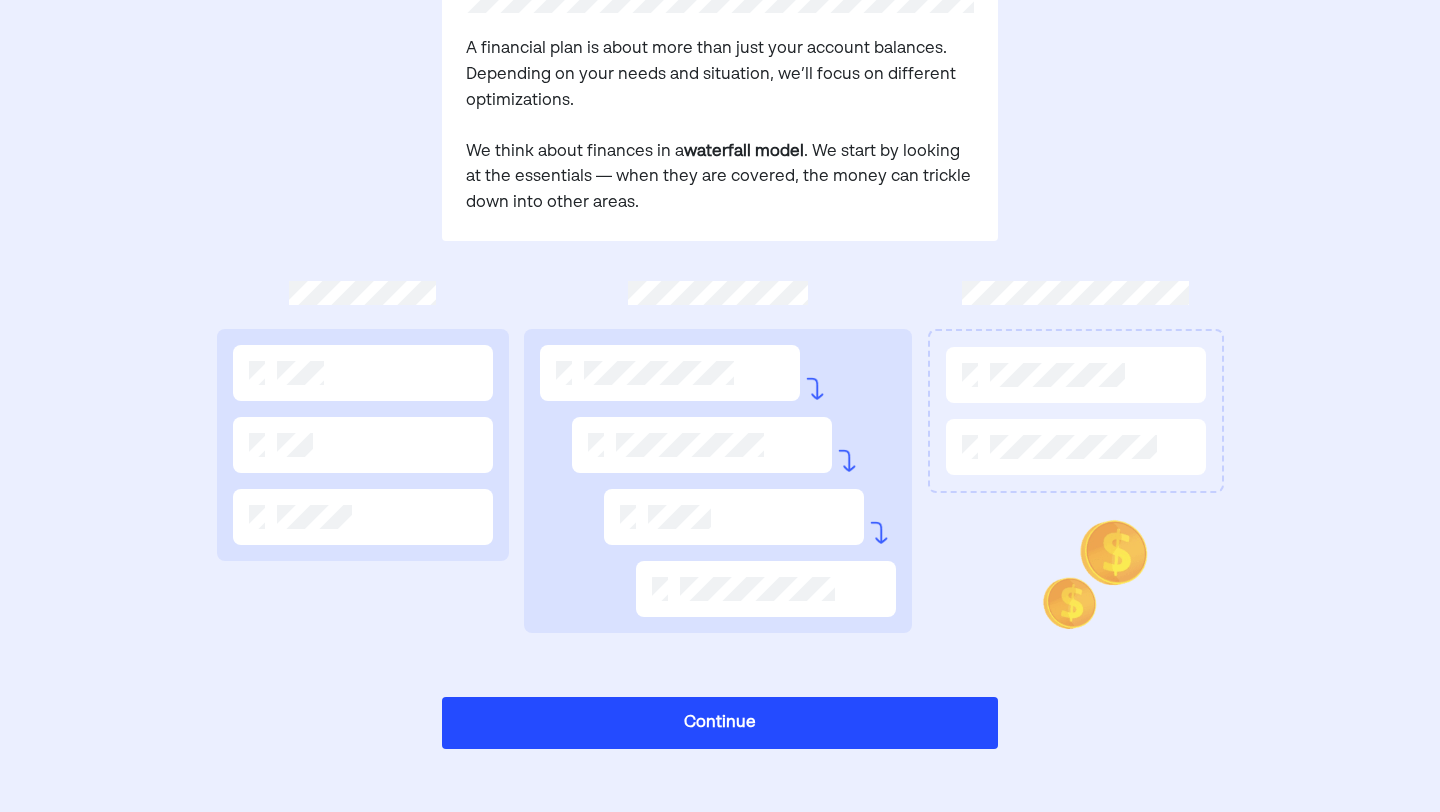 click on "Continue" at bounding box center (720, 723) 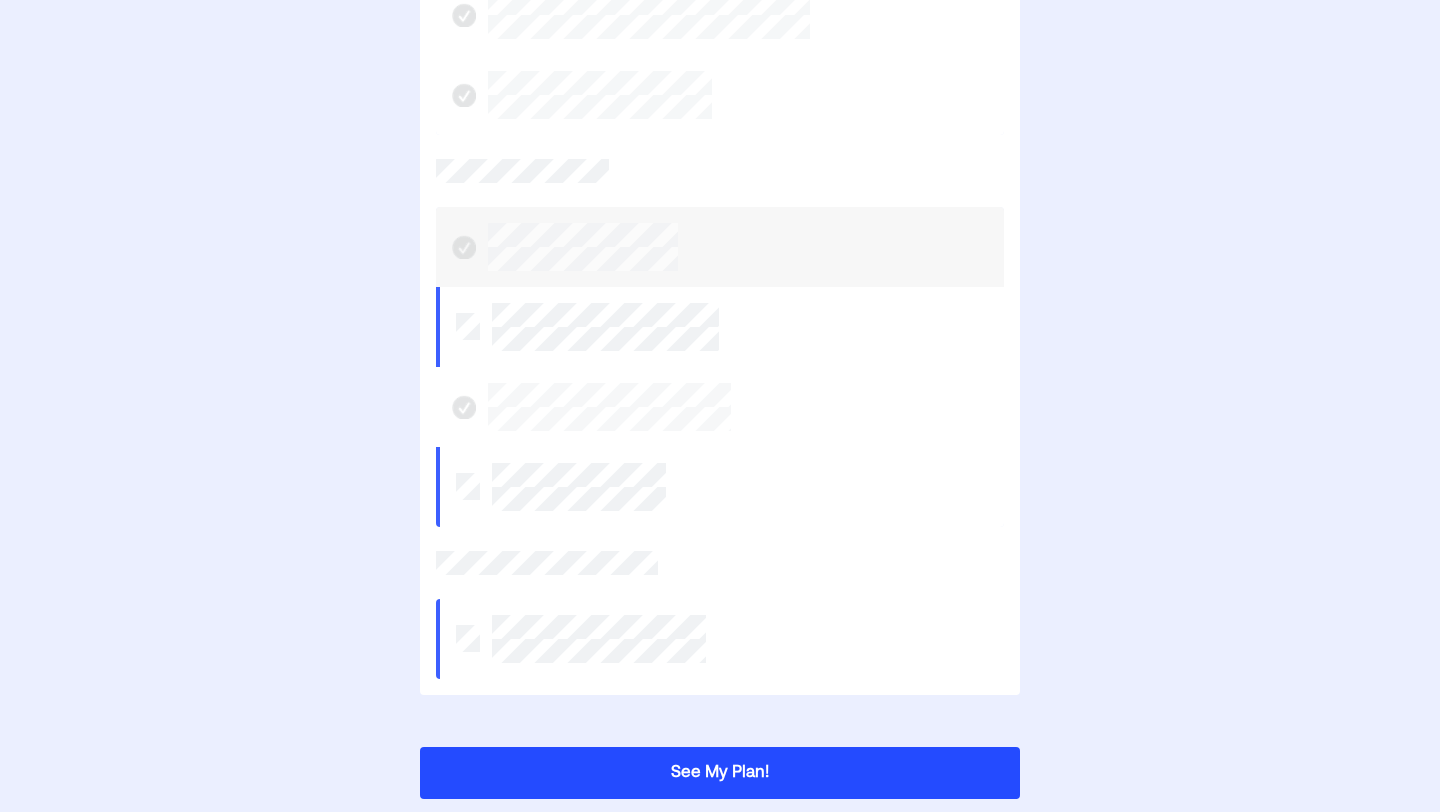 scroll, scrollTop: 595, scrollLeft: 0, axis: vertical 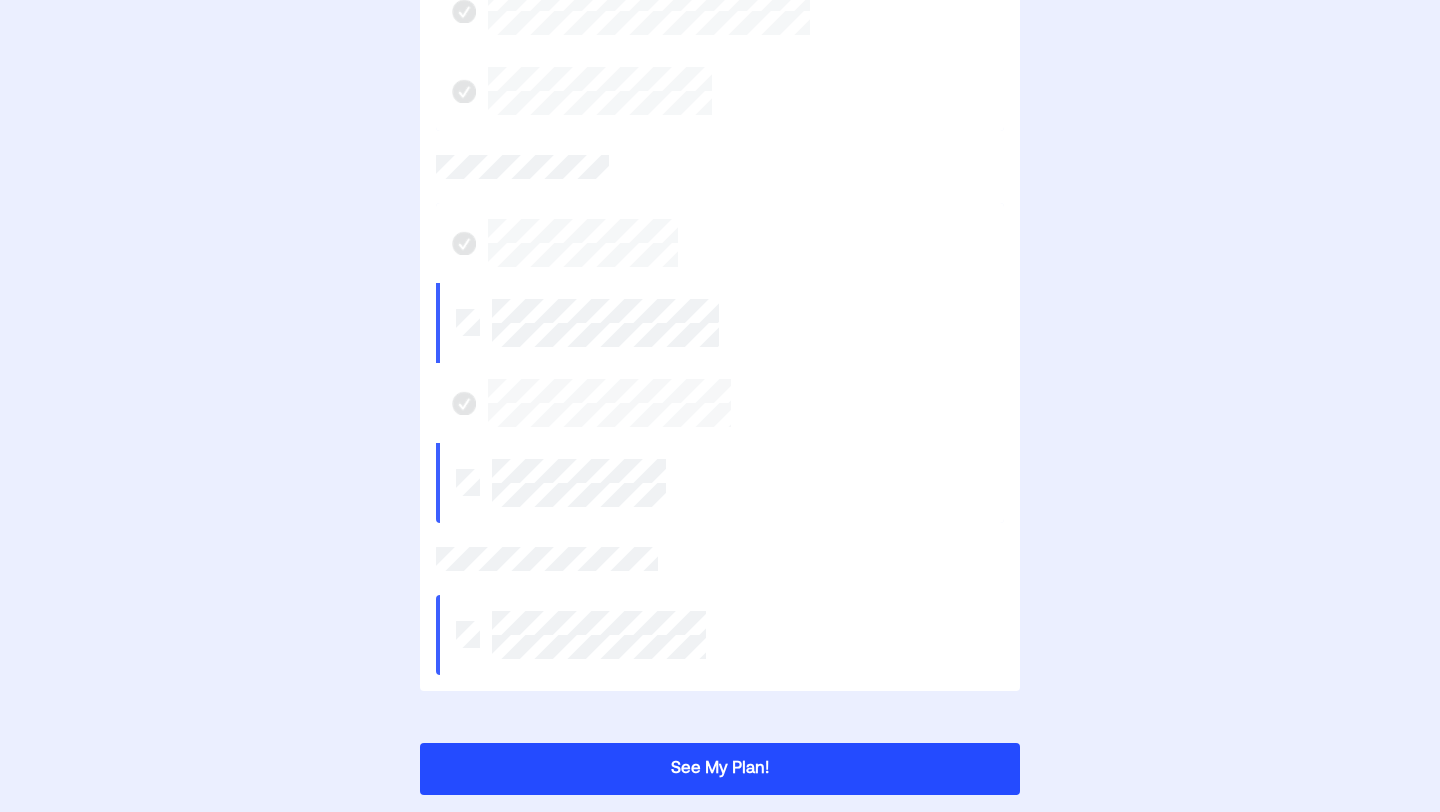 click on "See My Plan!" at bounding box center (720, 769) 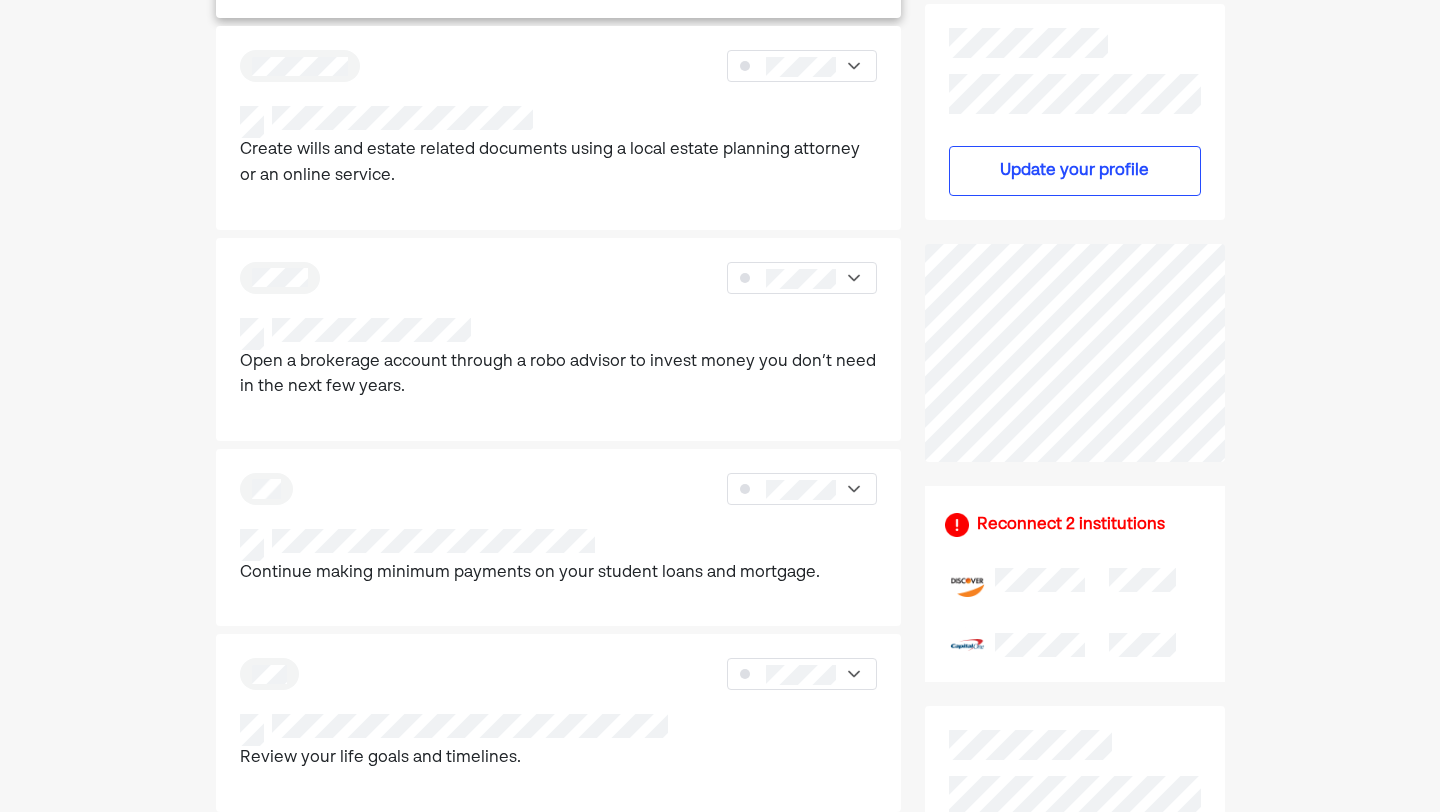 scroll, scrollTop: 0, scrollLeft: 0, axis: both 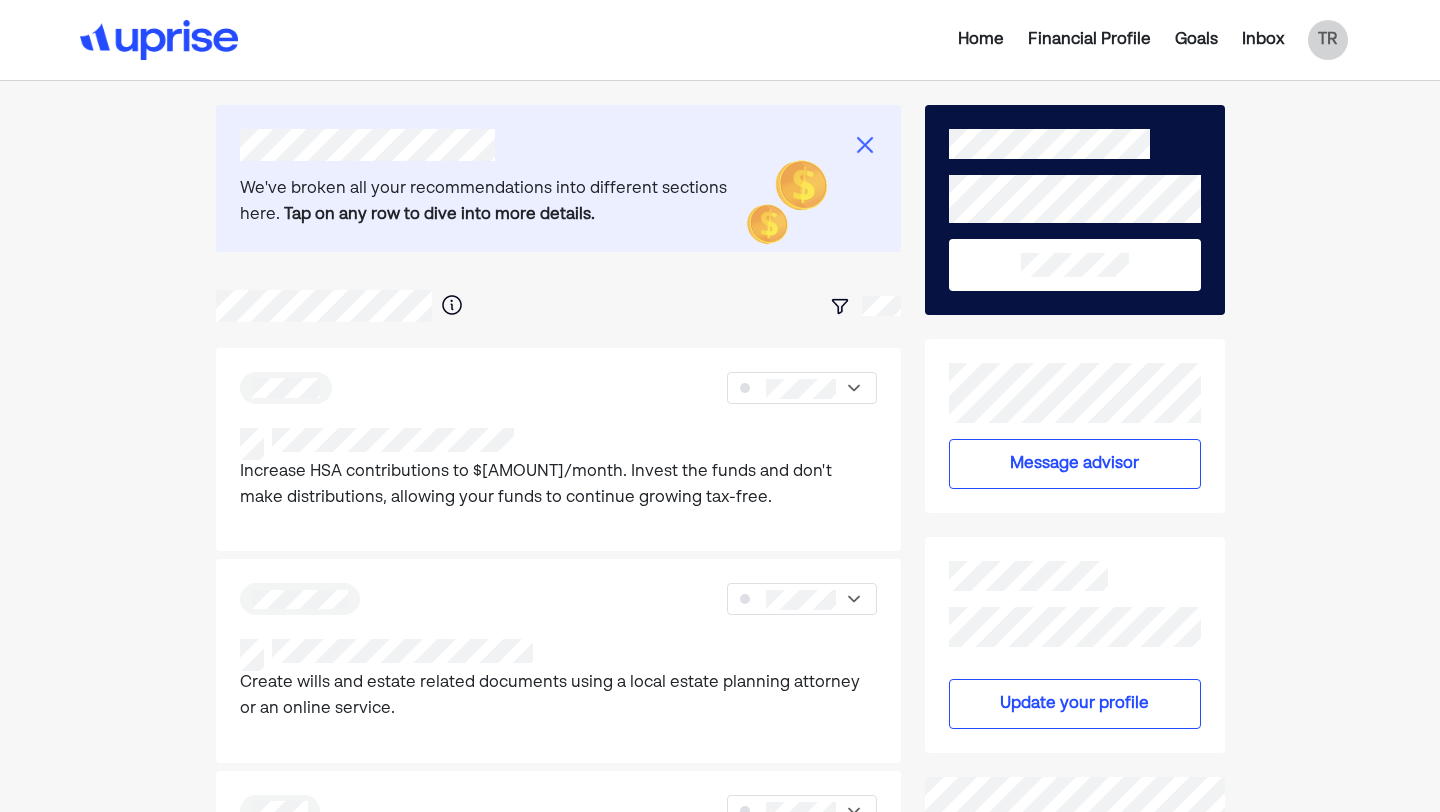 click on "Financial Profile" at bounding box center [1089, 40] 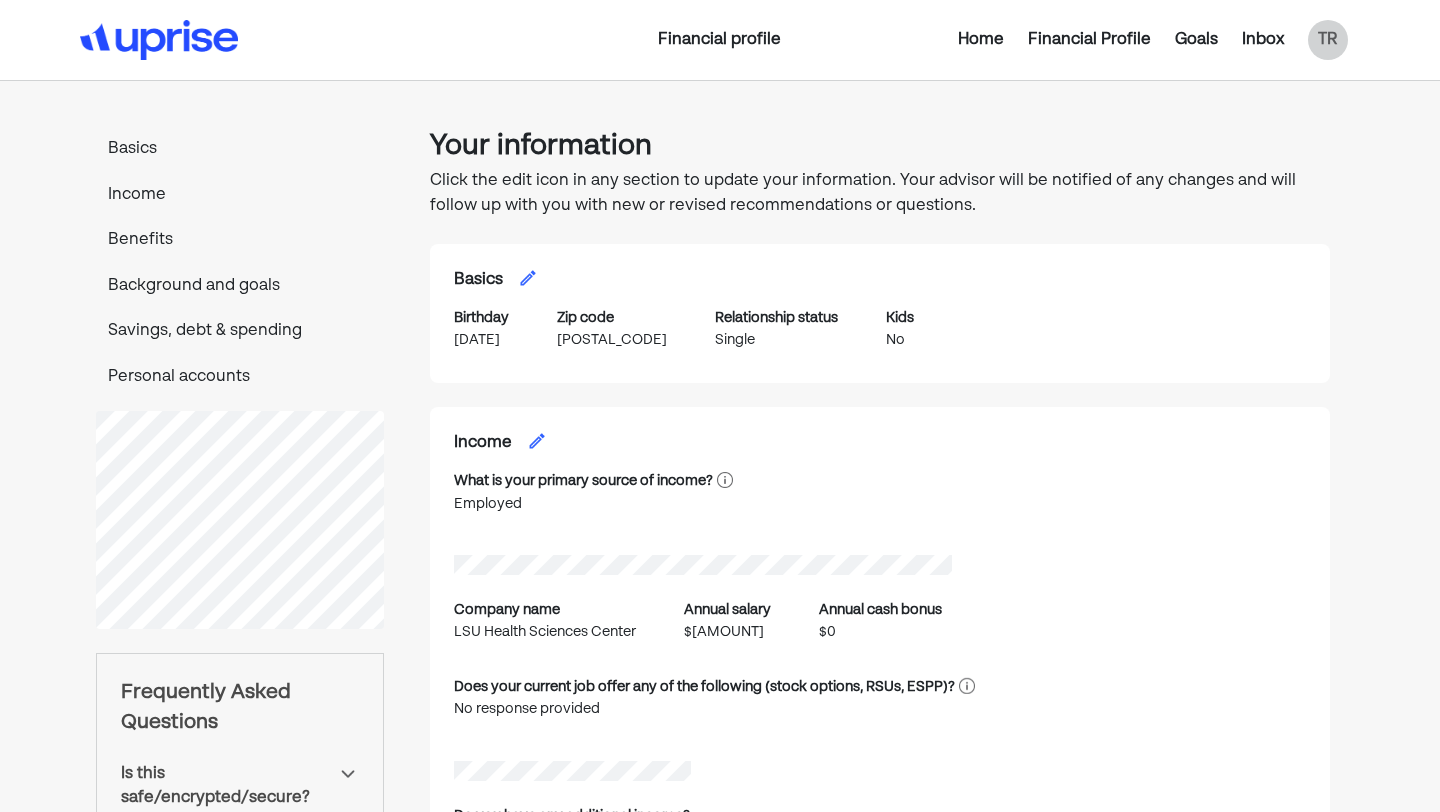 click on "Home" at bounding box center [981, 40] 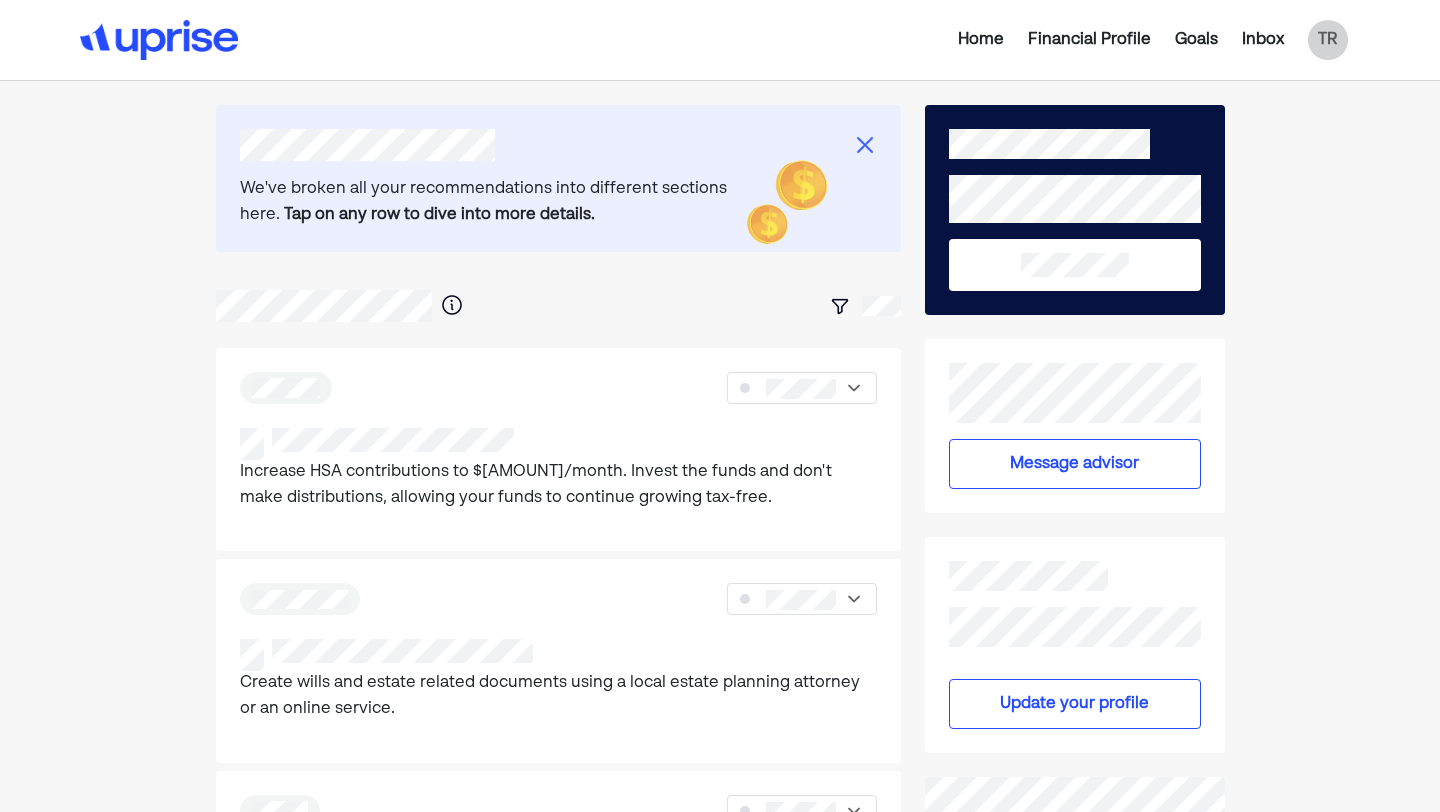 click at bounding box center [865, 145] 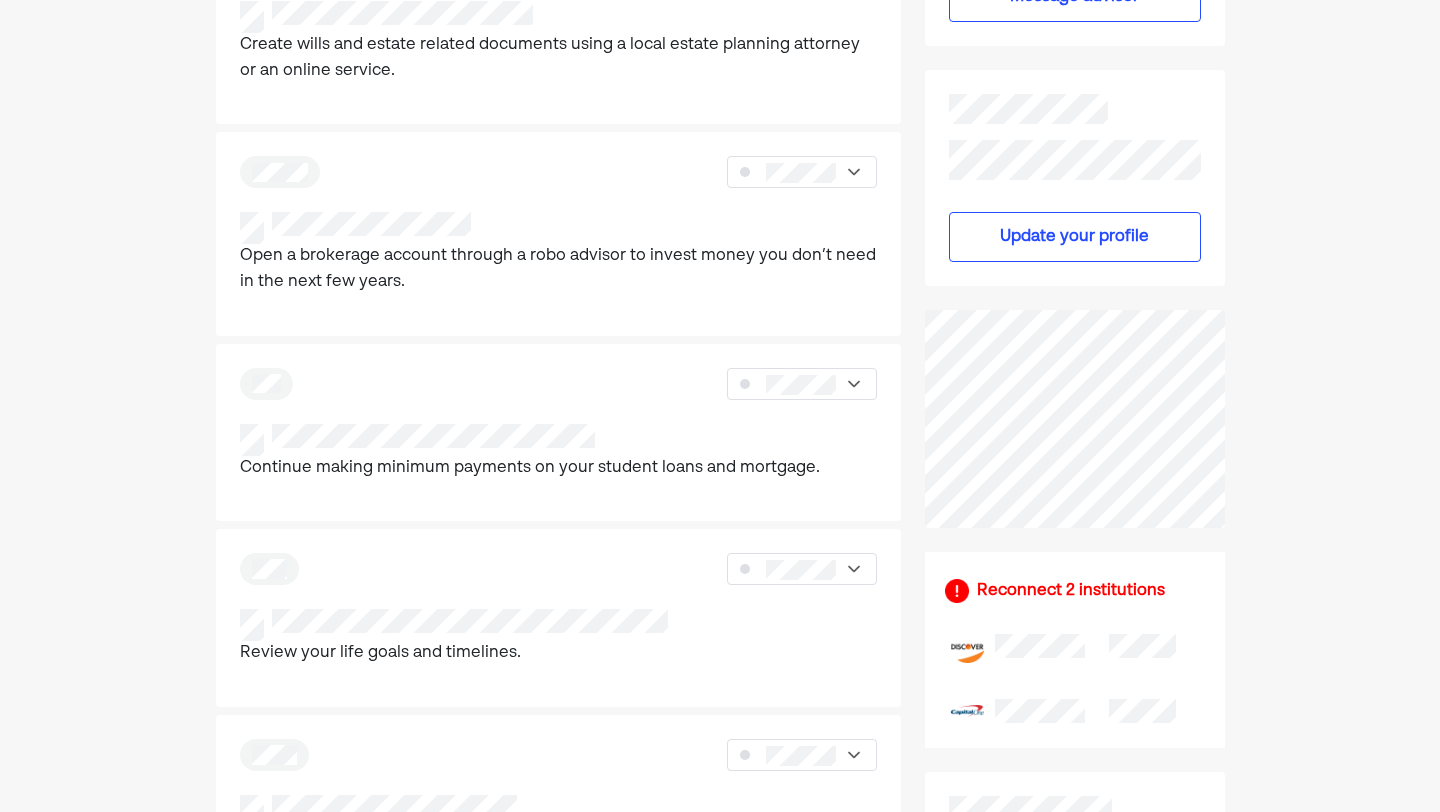 scroll, scrollTop: 0, scrollLeft: 0, axis: both 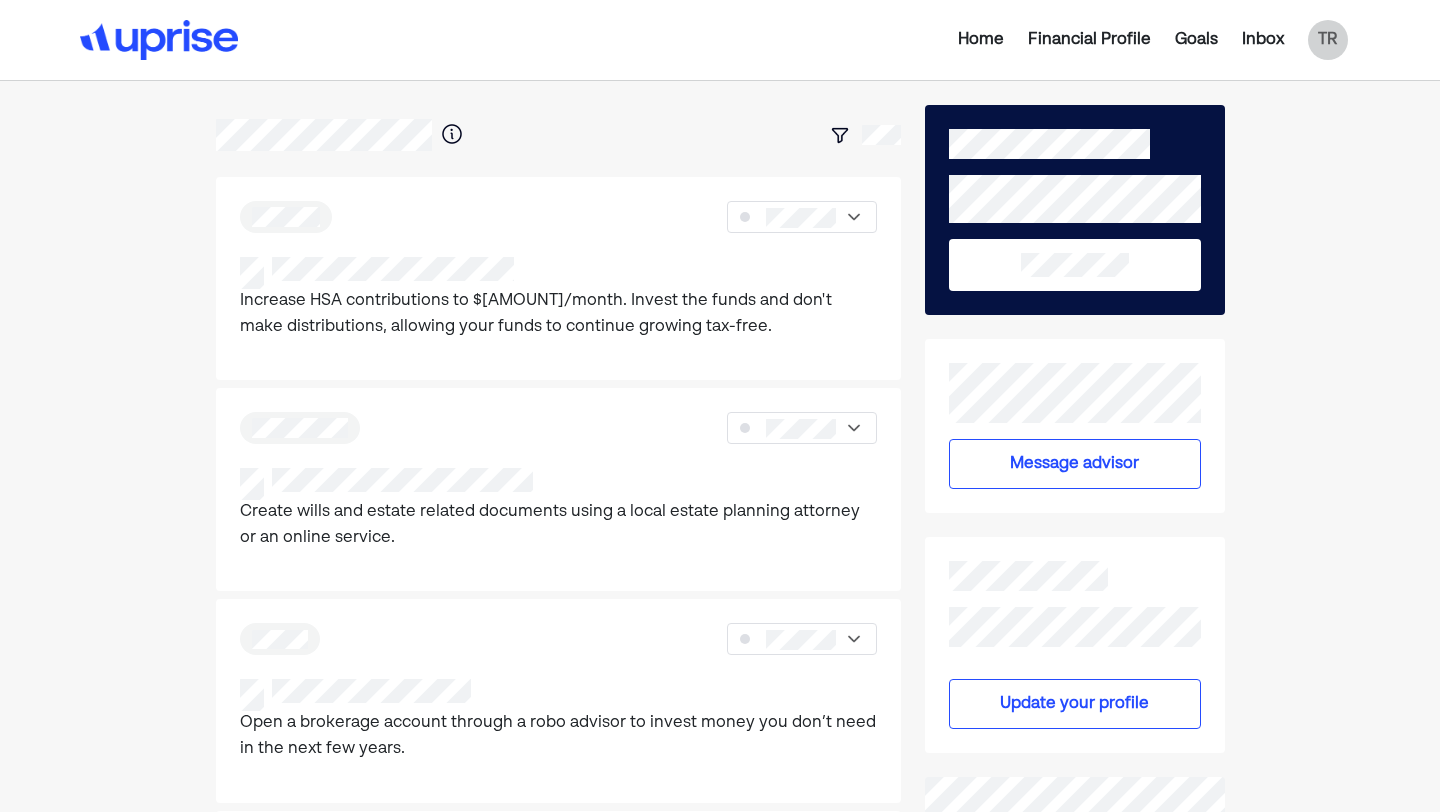 click on "Goals" at bounding box center [1196, 40] 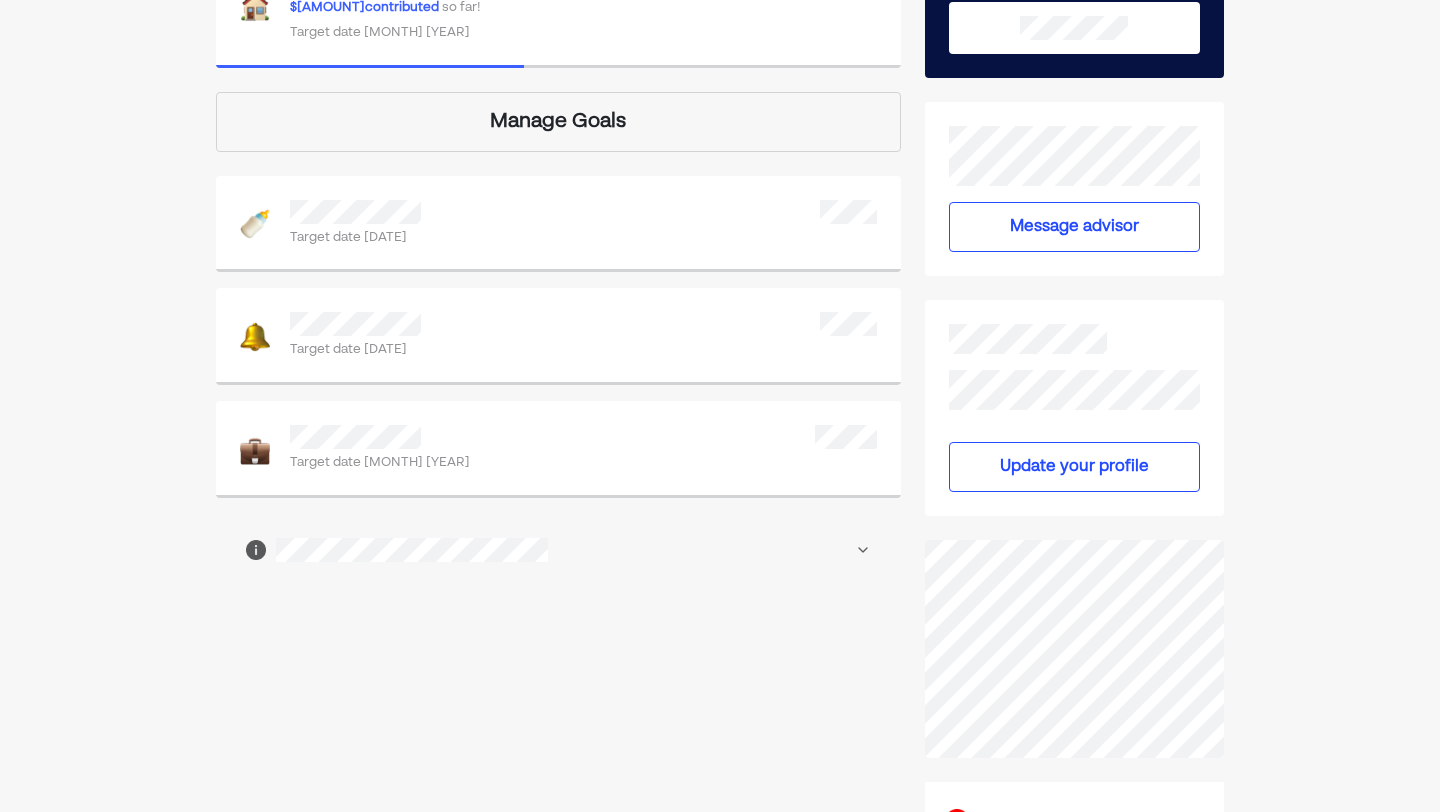scroll, scrollTop: 0, scrollLeft: 0, axis: both 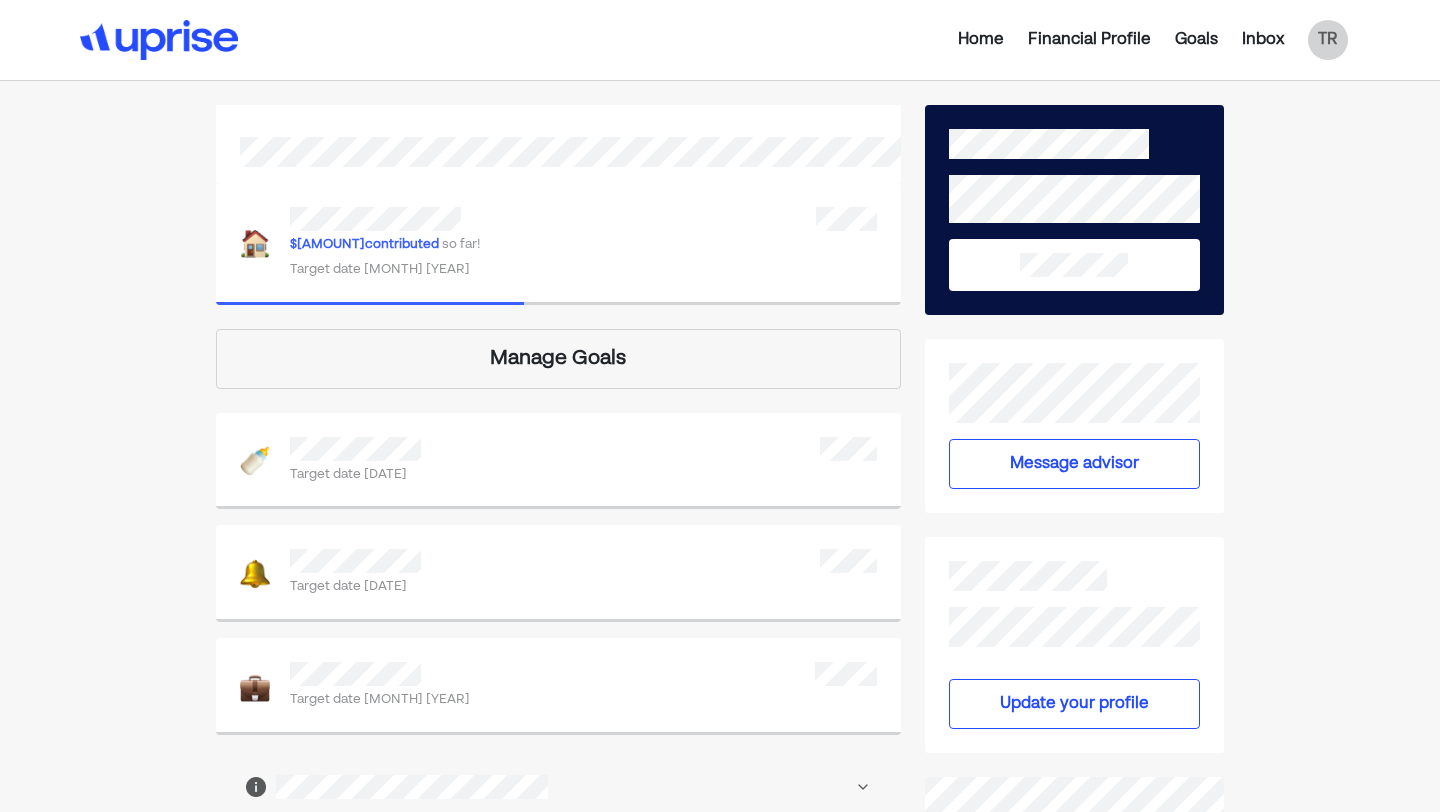 click on "Inbox" at bounding box center [1263, 40] 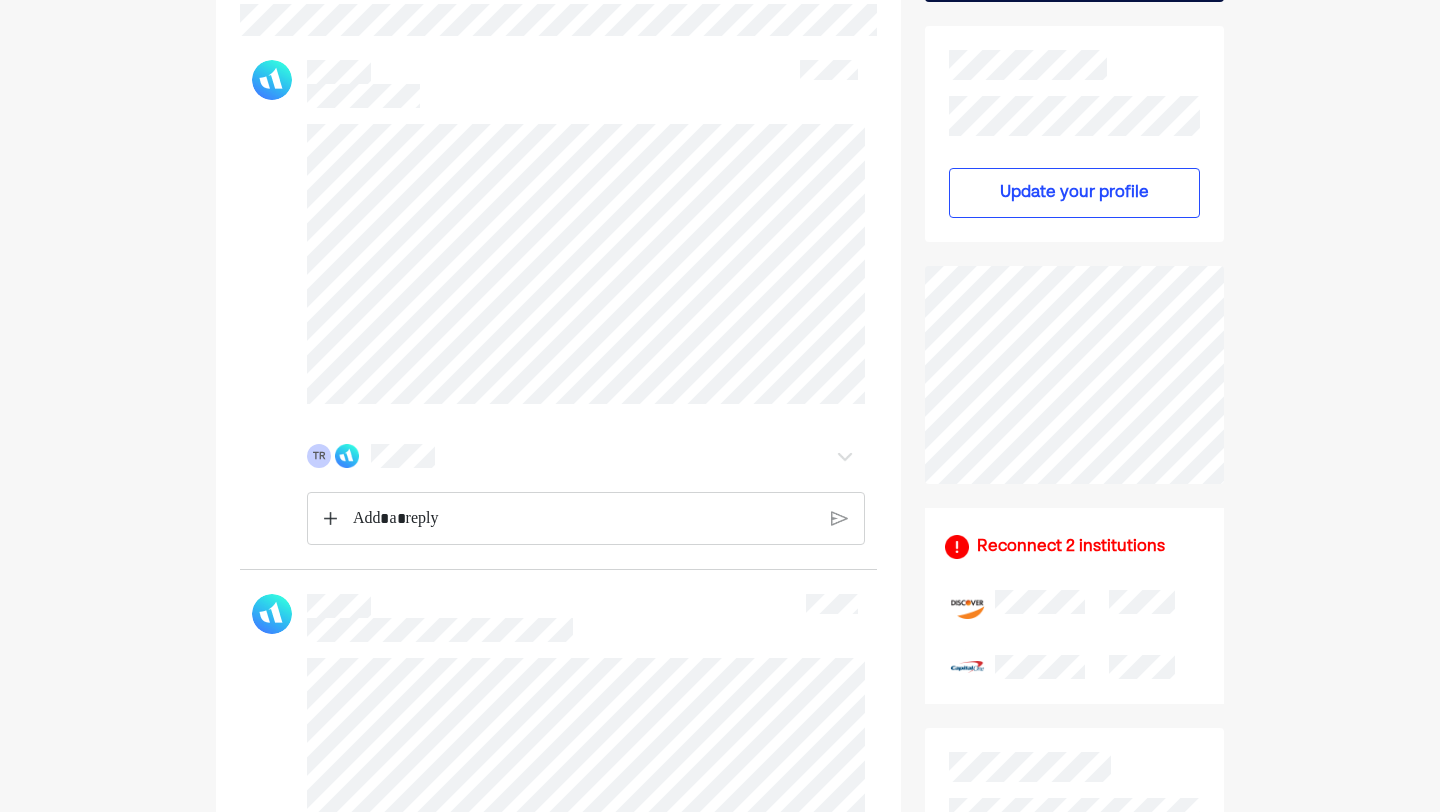 scroll, scrollTop: 0, scrollLeft: 0, axis: both 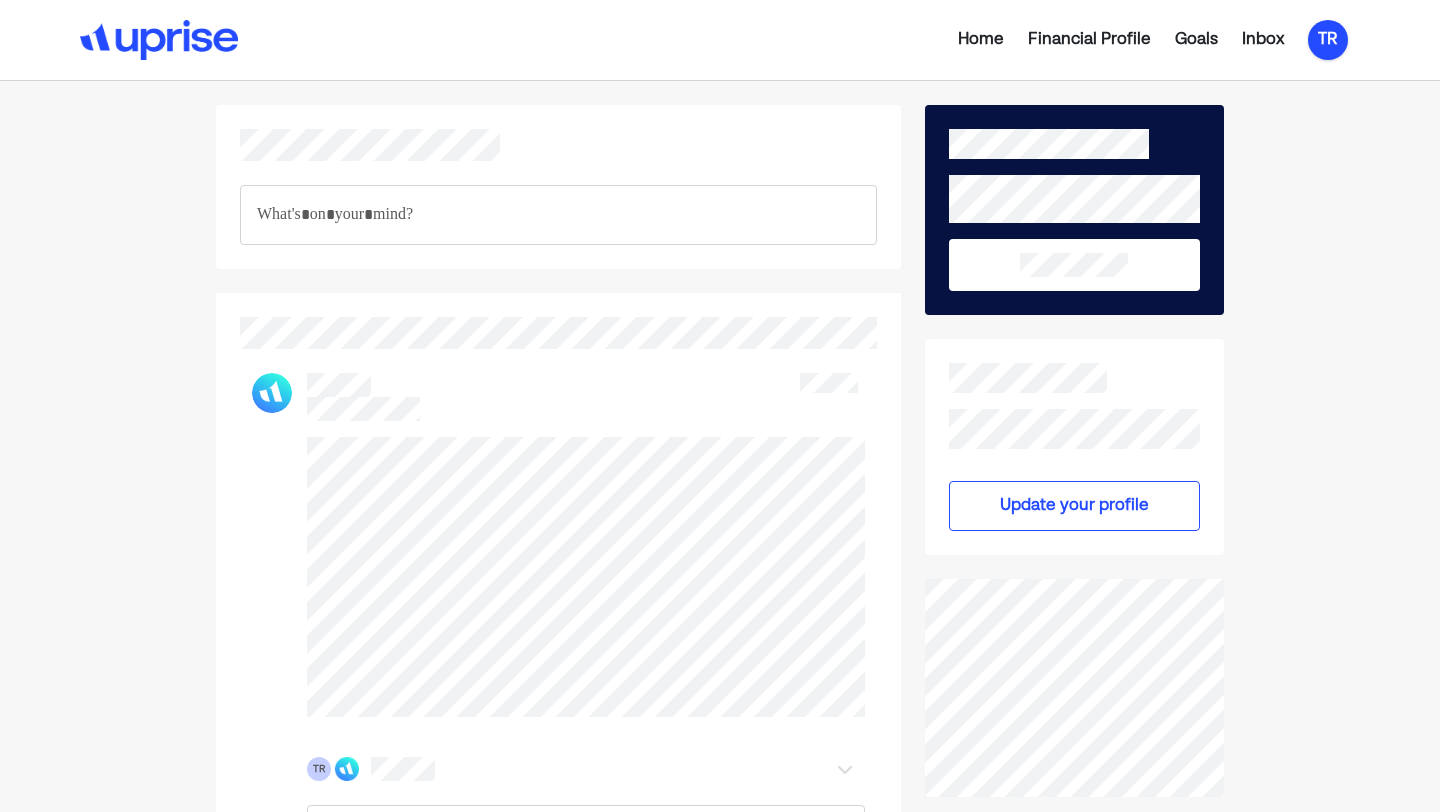 click on "TR" at bounding box center (1328, 40) 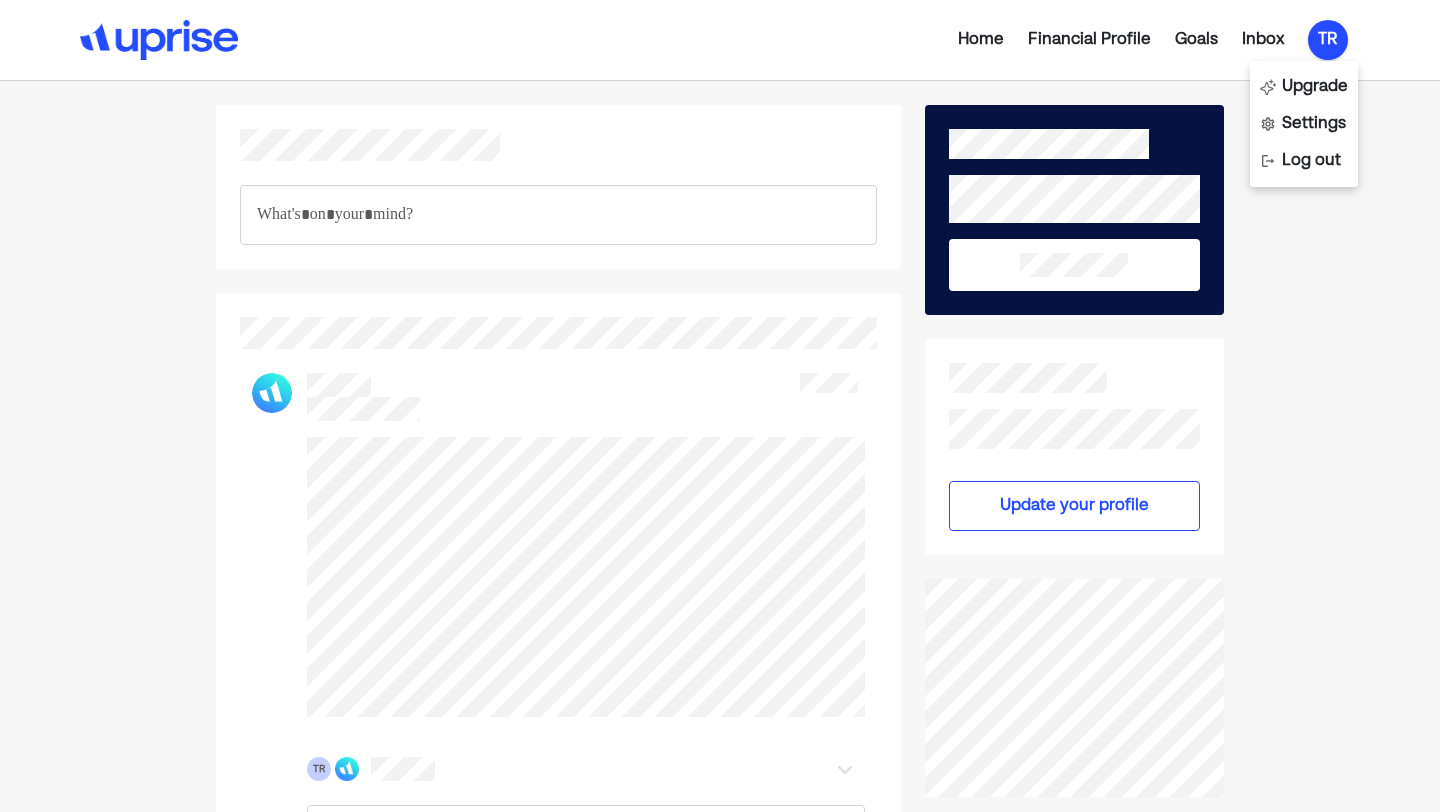 click on "Home" at bounding box center [981, 40] 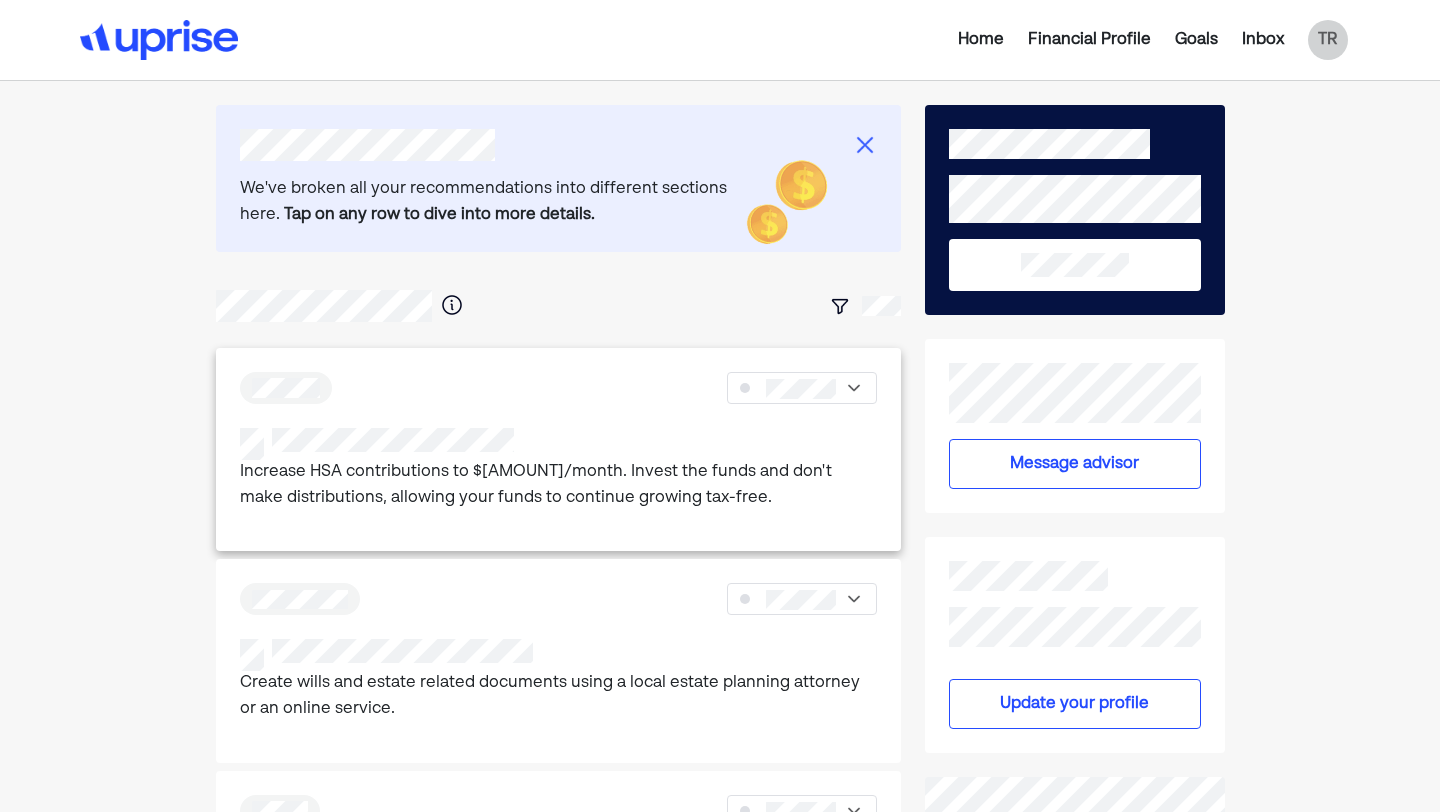 click at bounding box center [559, 444] 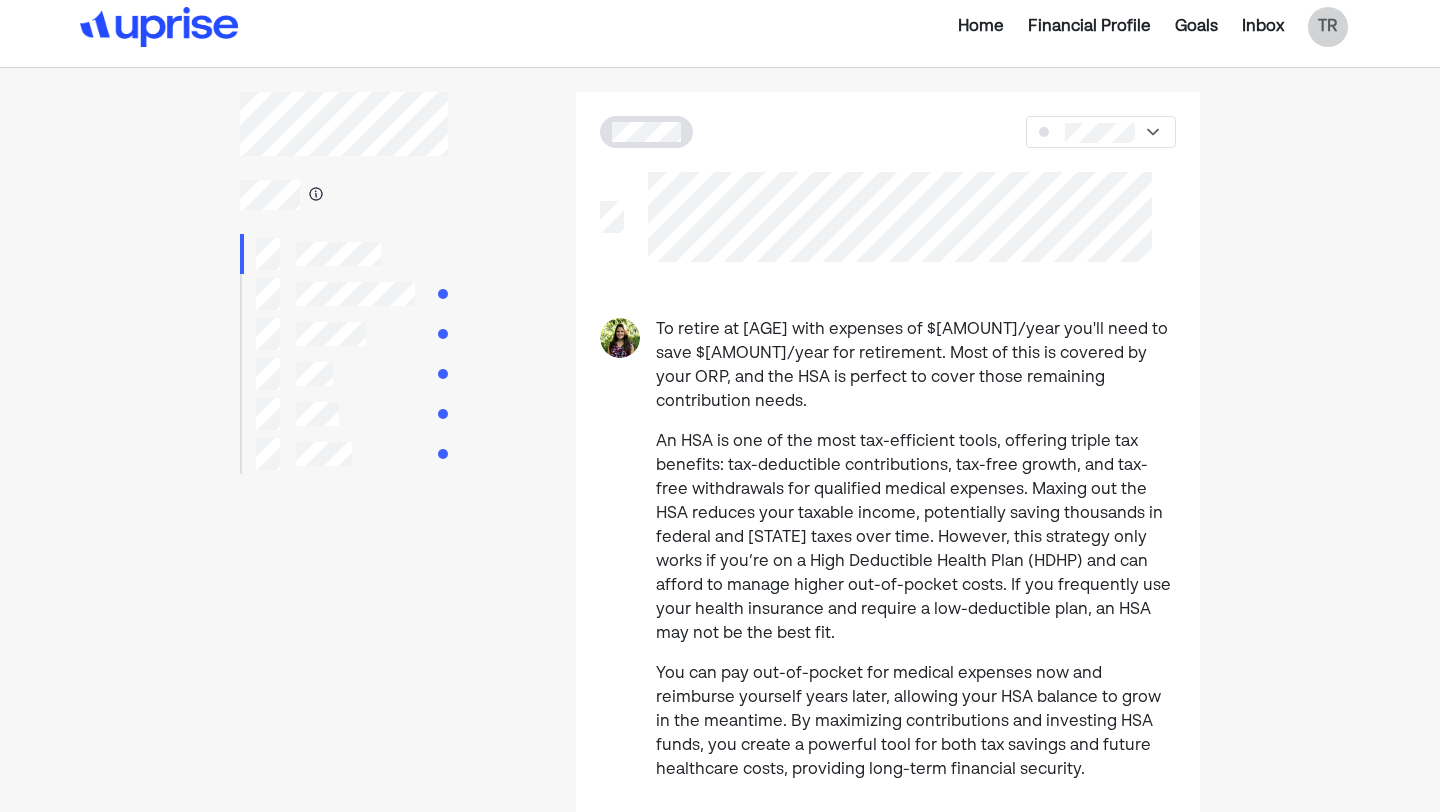 scroll, scrollTop: 0, scrollLeft: 0, axis: both 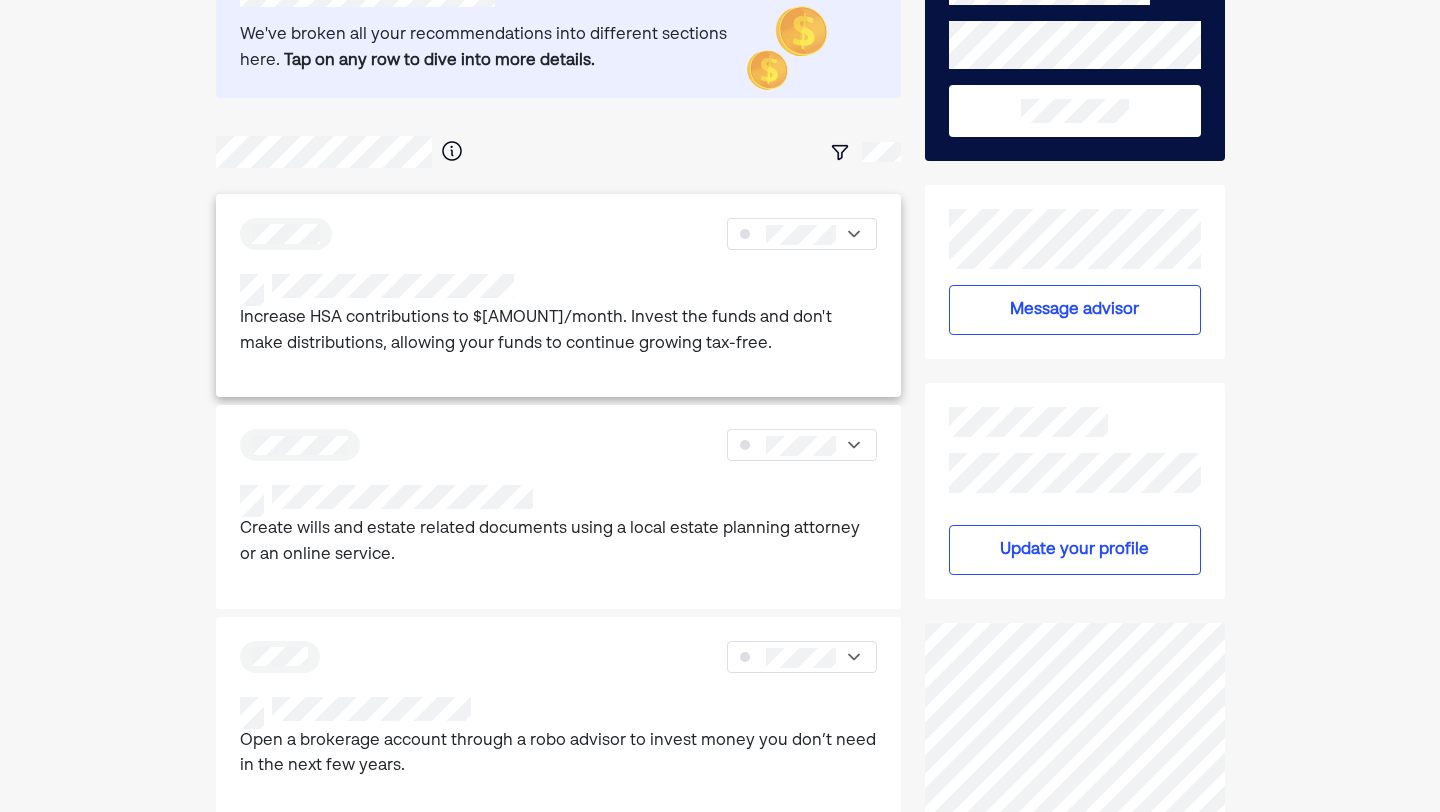 click at bounding box center (802, 234) 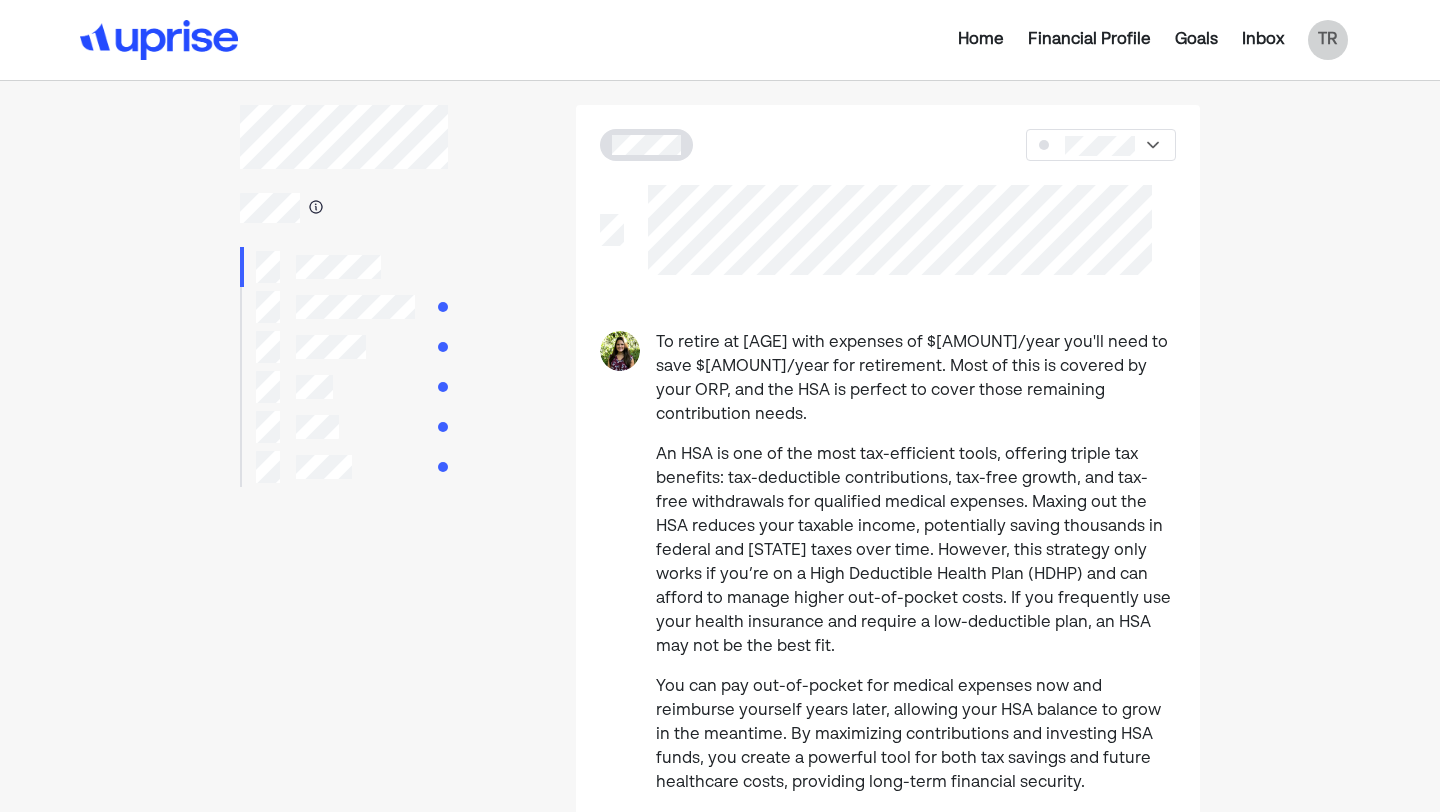 click at bounding box center [159, 40] 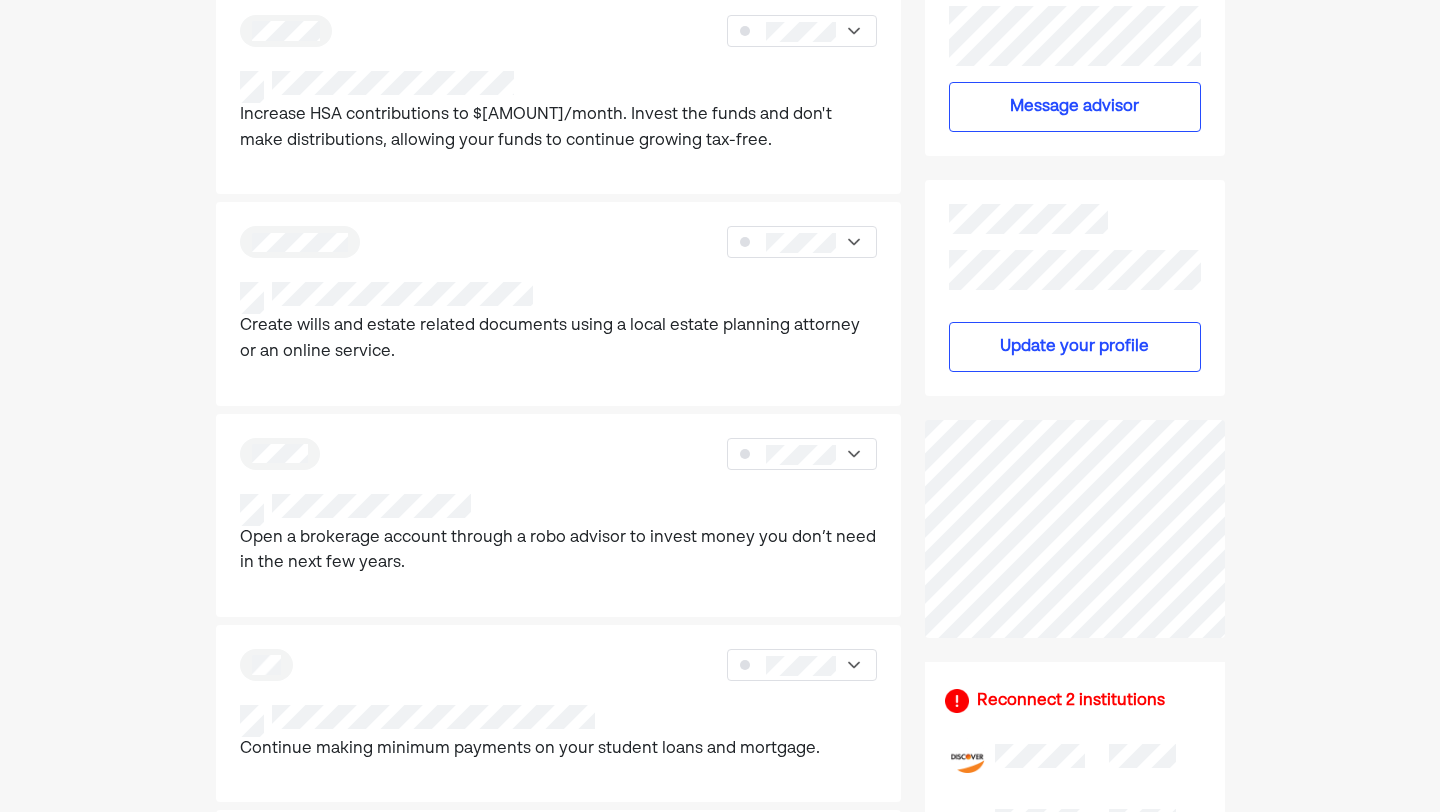 scroll, scrollTop: 0, scrollLeft: 0, axis: both 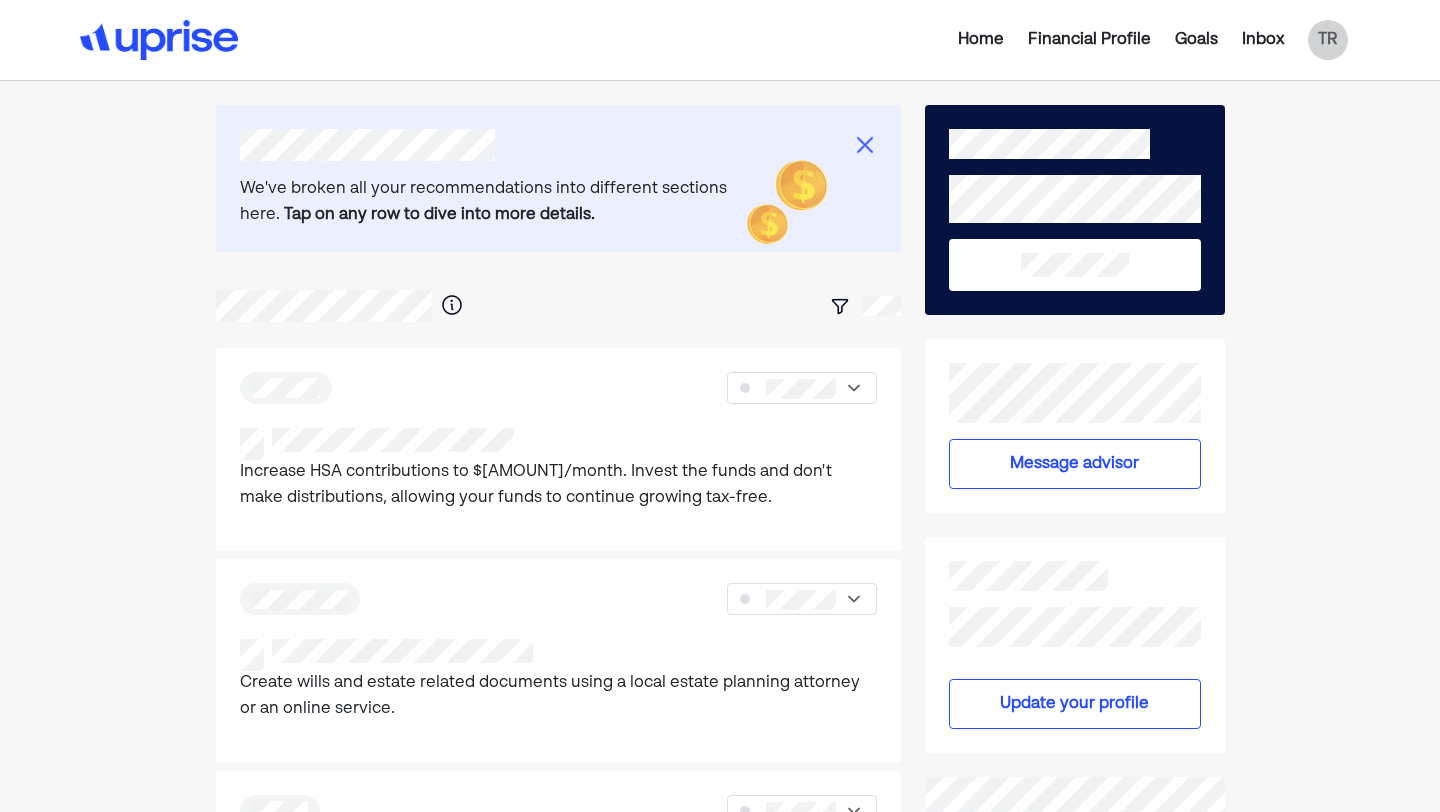 click at bounding box center [865, 145] 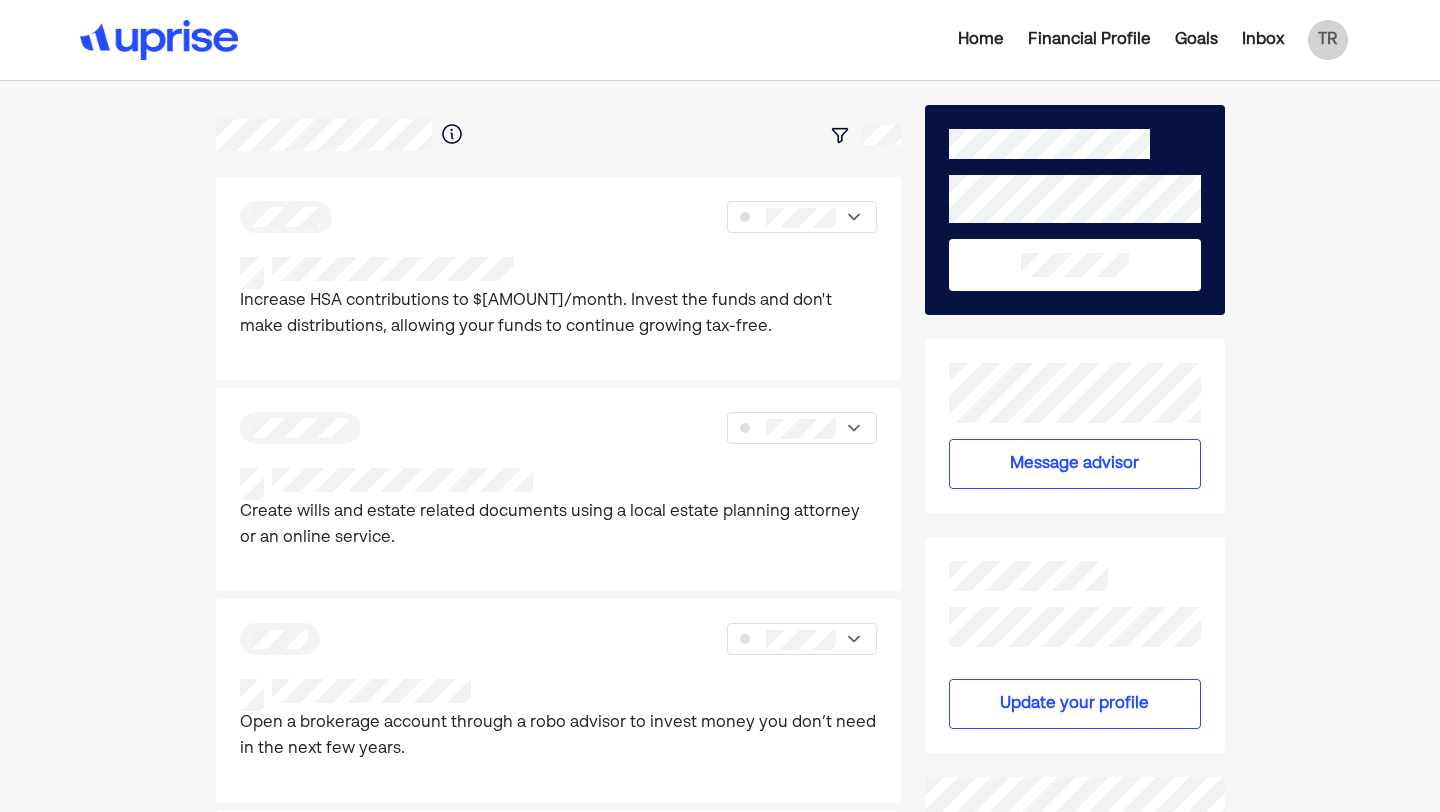click on "Home" at bounding box center [981, 40] 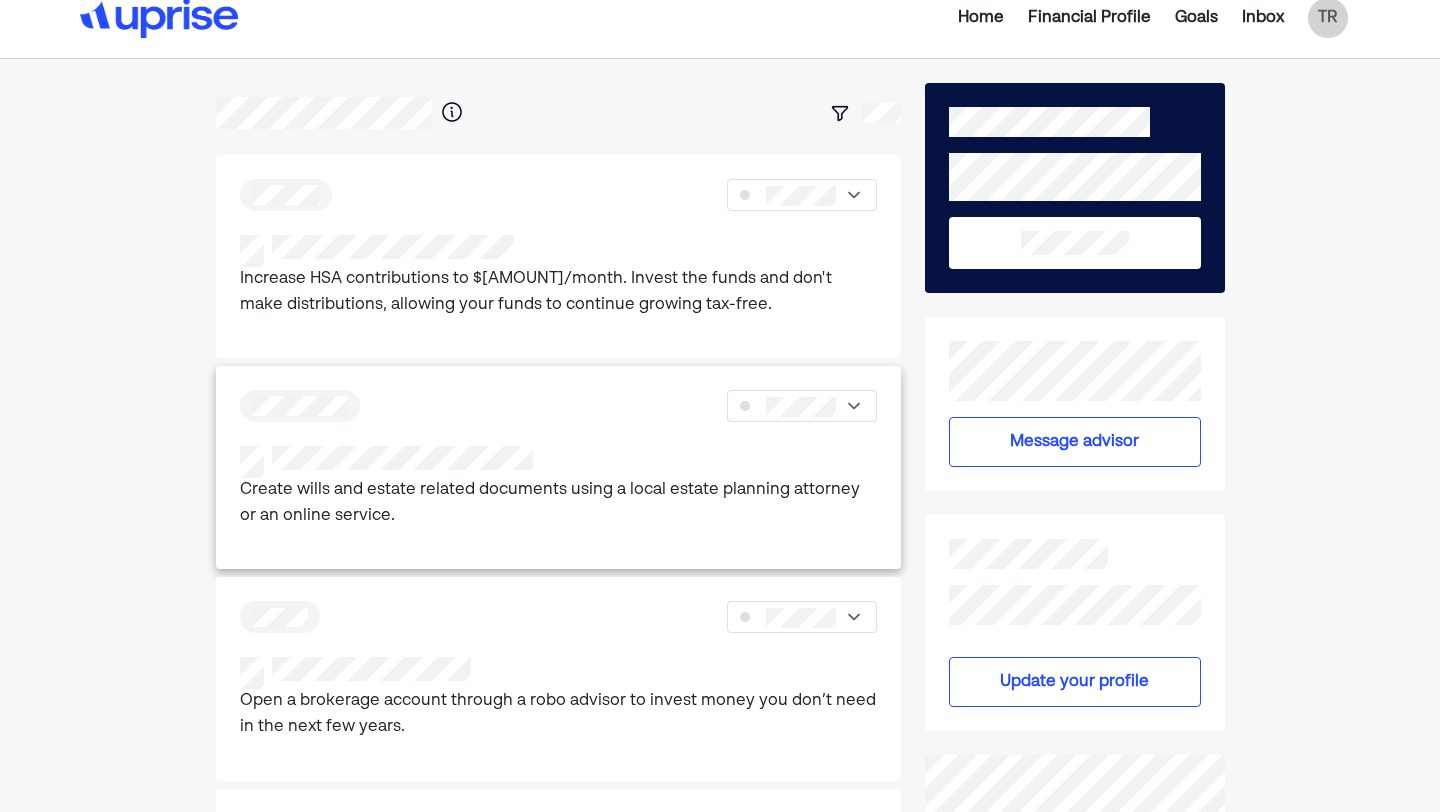 scroll, scrollTop: 25, scrollLeft: 0, axis: vertical 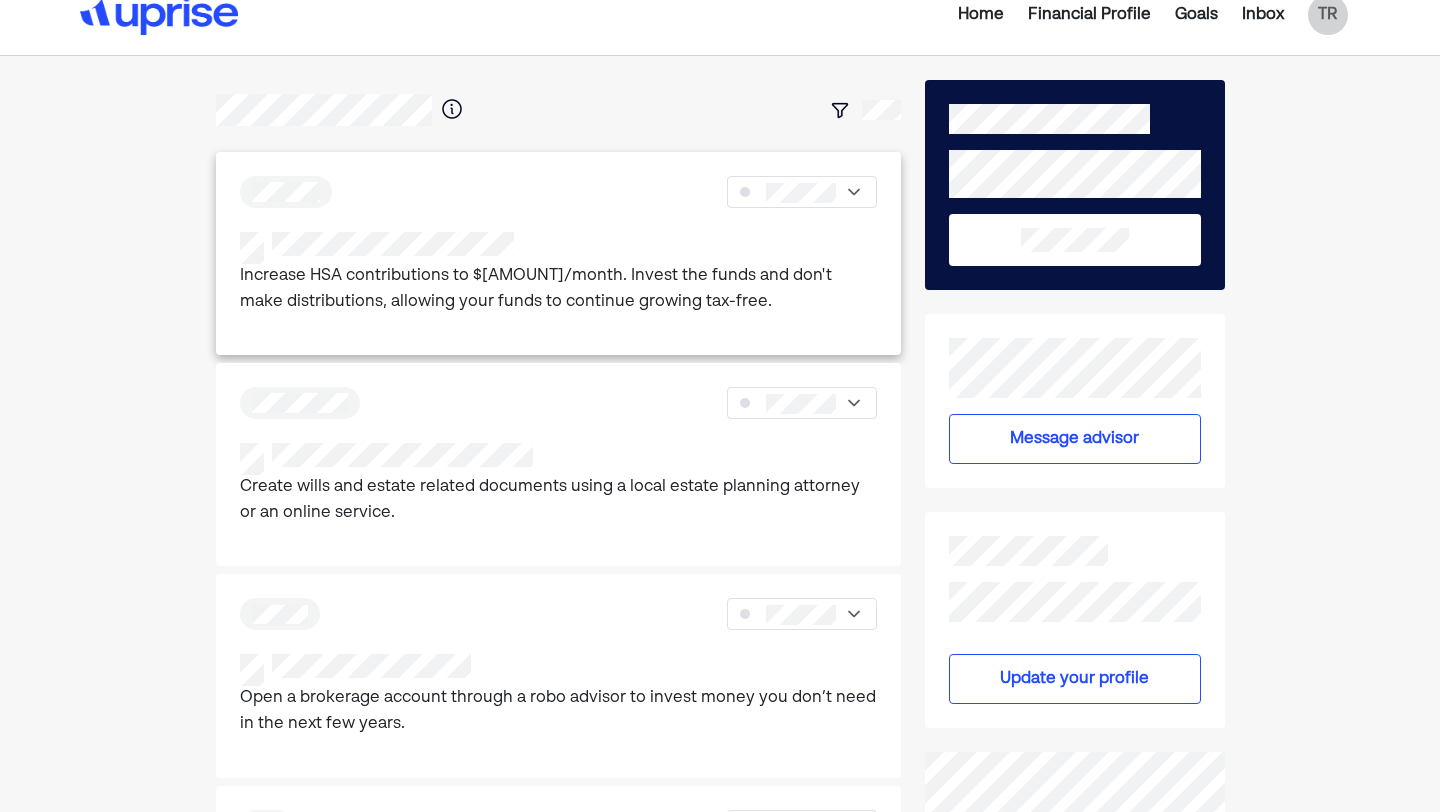 click at bounding box center (559, 192) 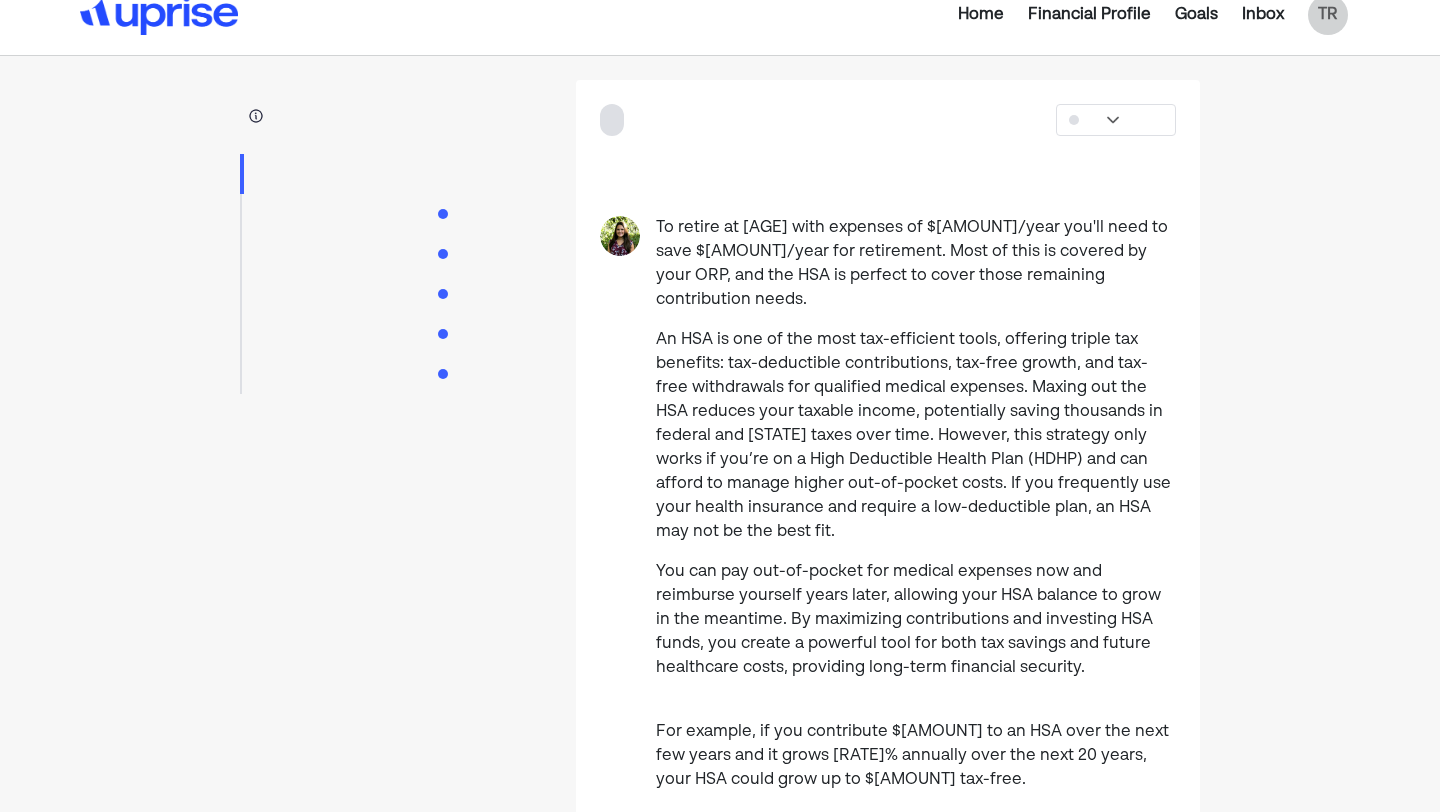 scroll, scrollTop: 0, scrollLeft: 0, axis: both 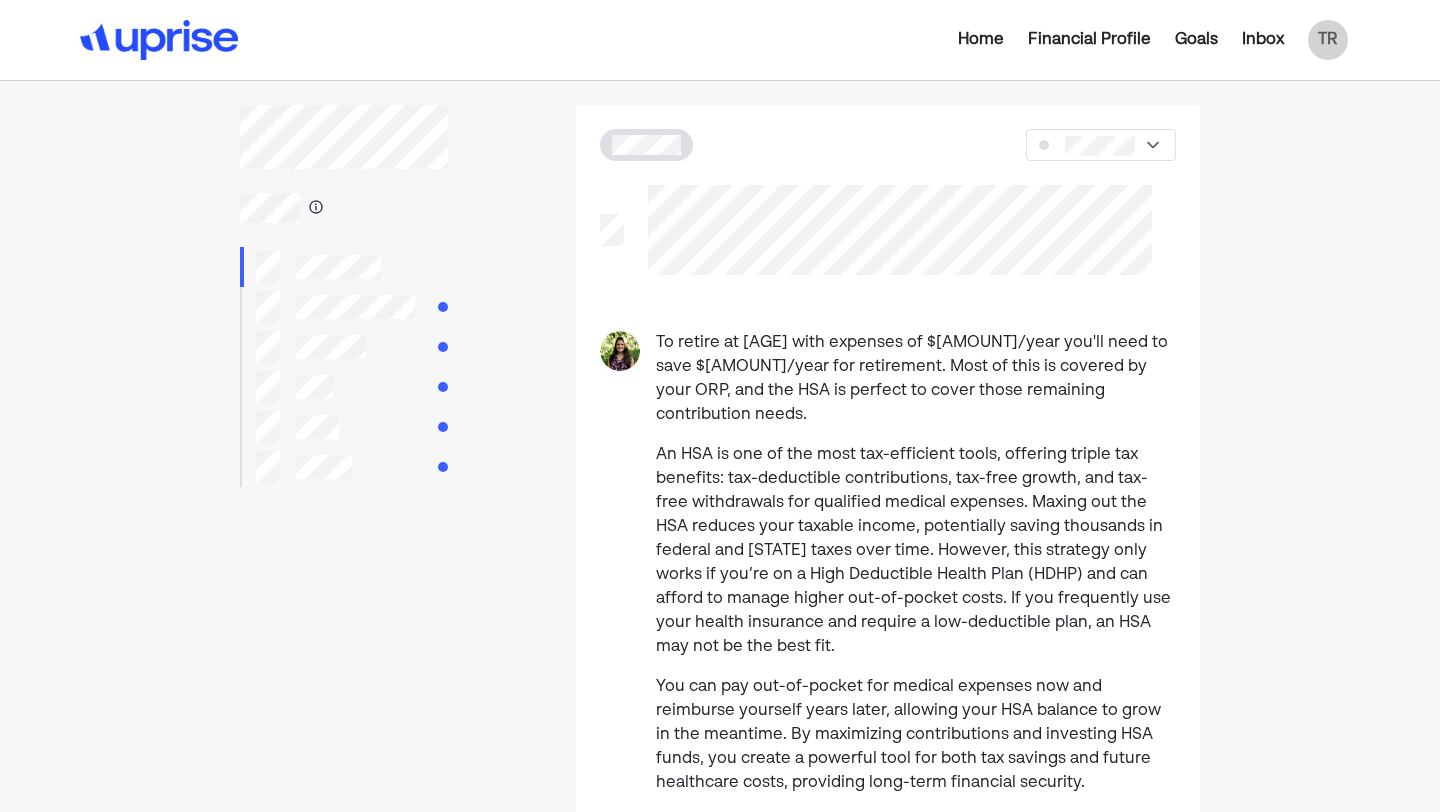 click at bounding box center [1101, 145] 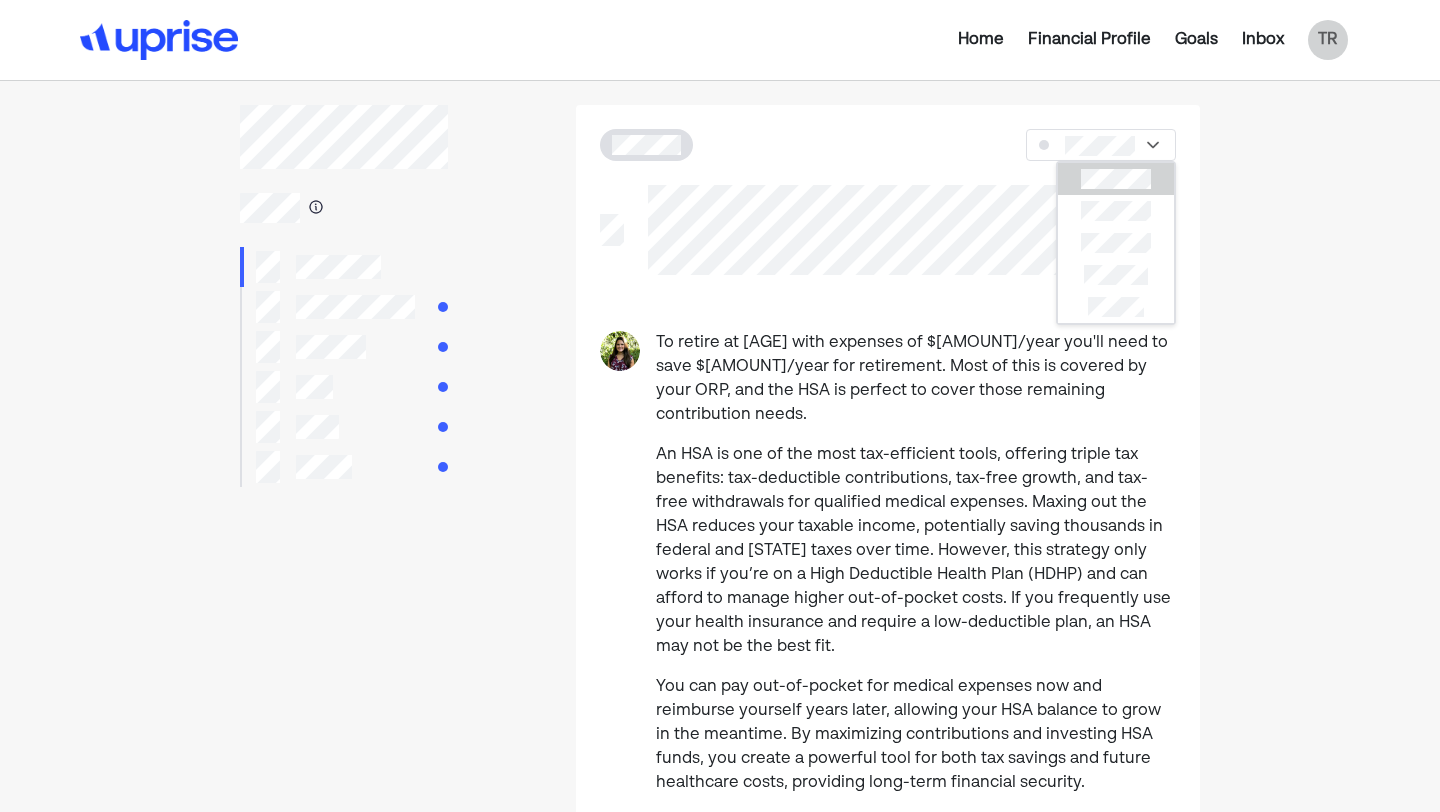 click at bounding box center [888, 145] 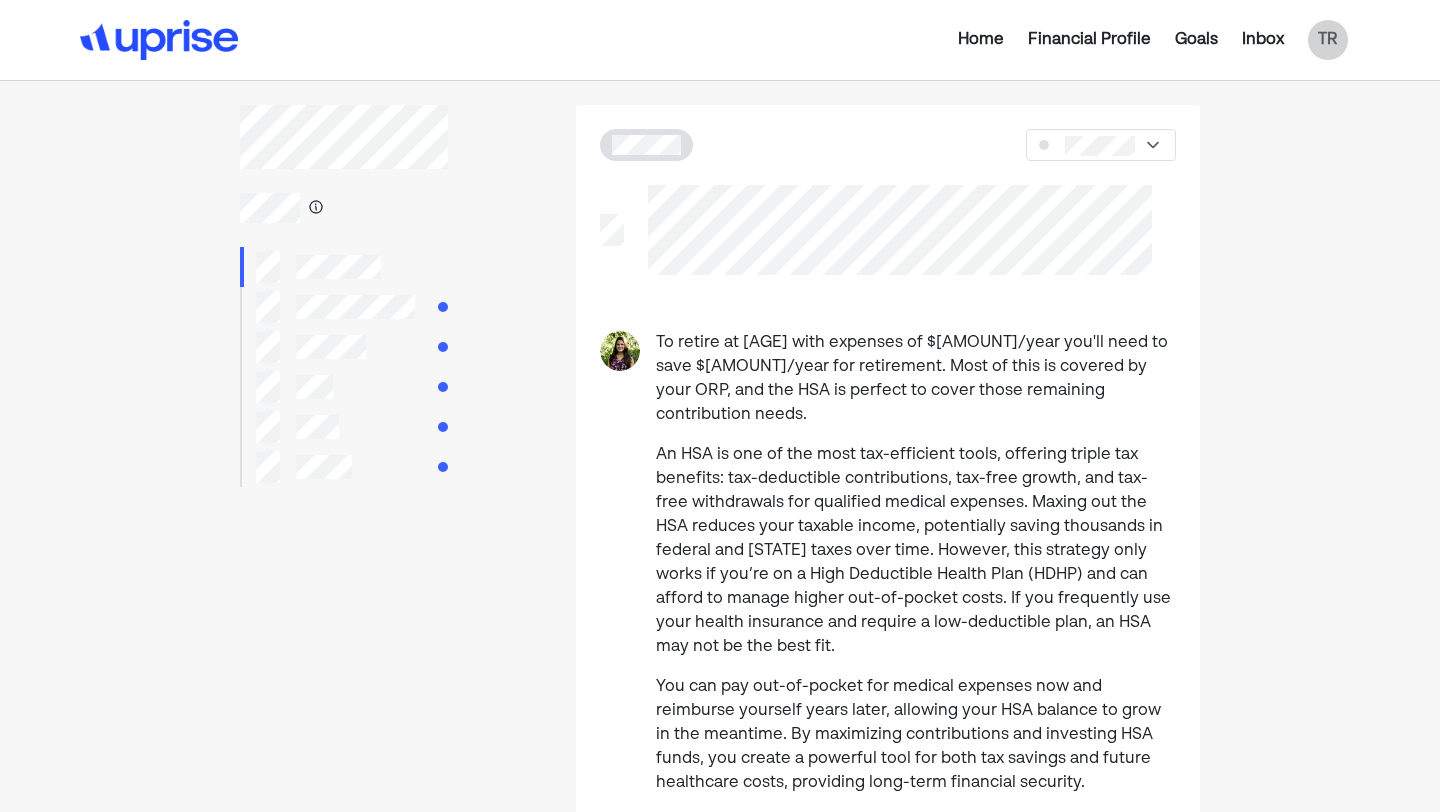 click on "Goals" at bounding box center (1196, 40) 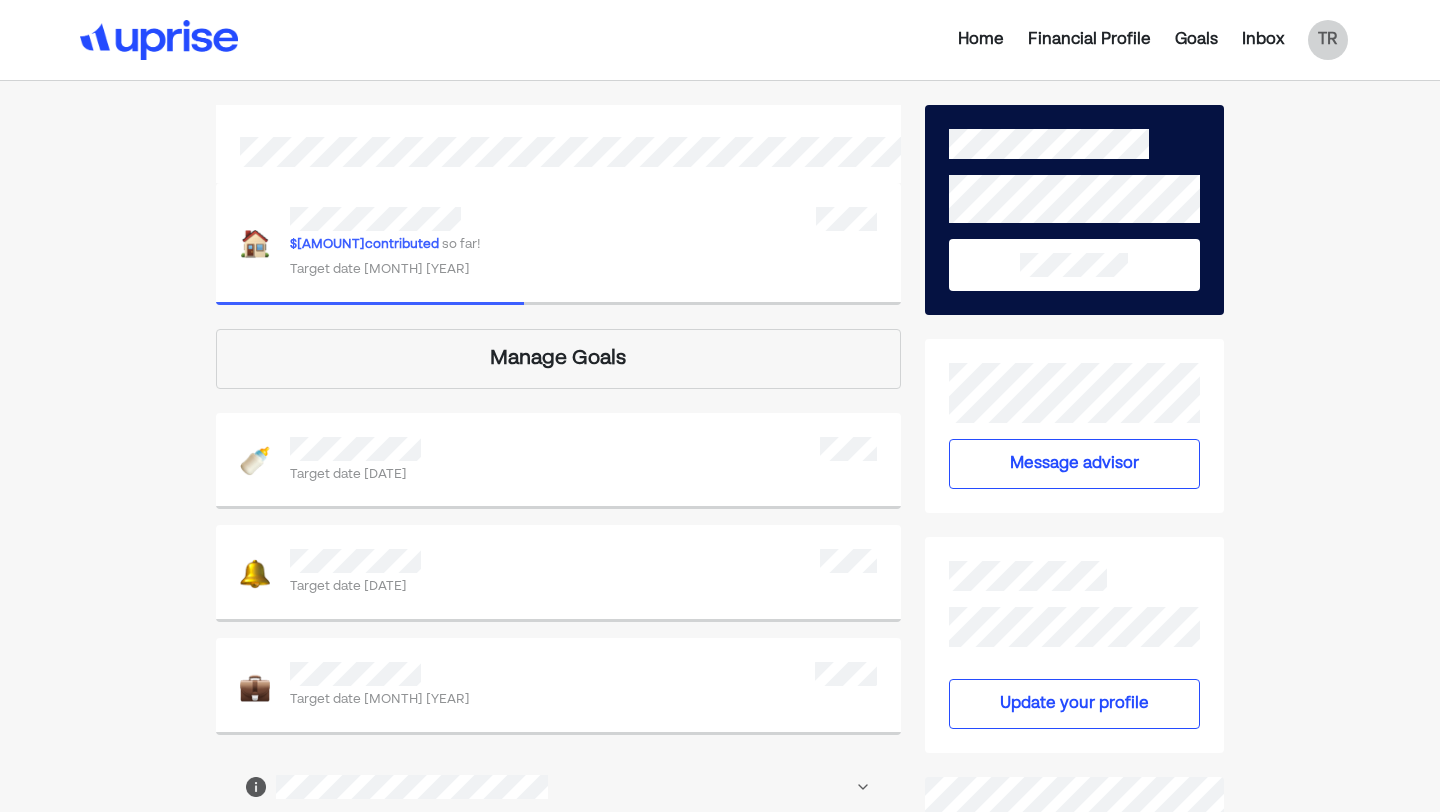 click on "Manage Goals" at bounding box center [558, 359] 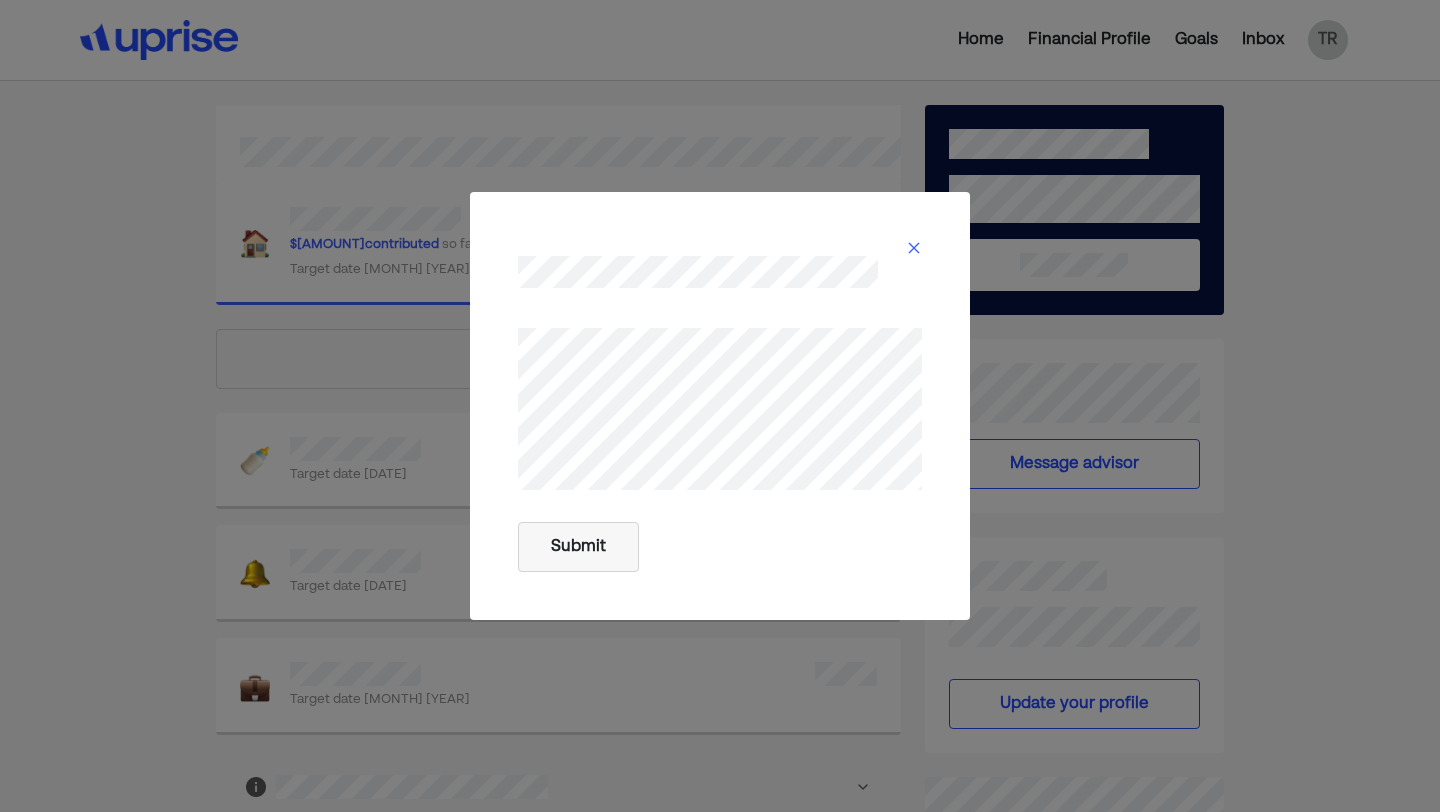 click at bounding box center [914, 248] 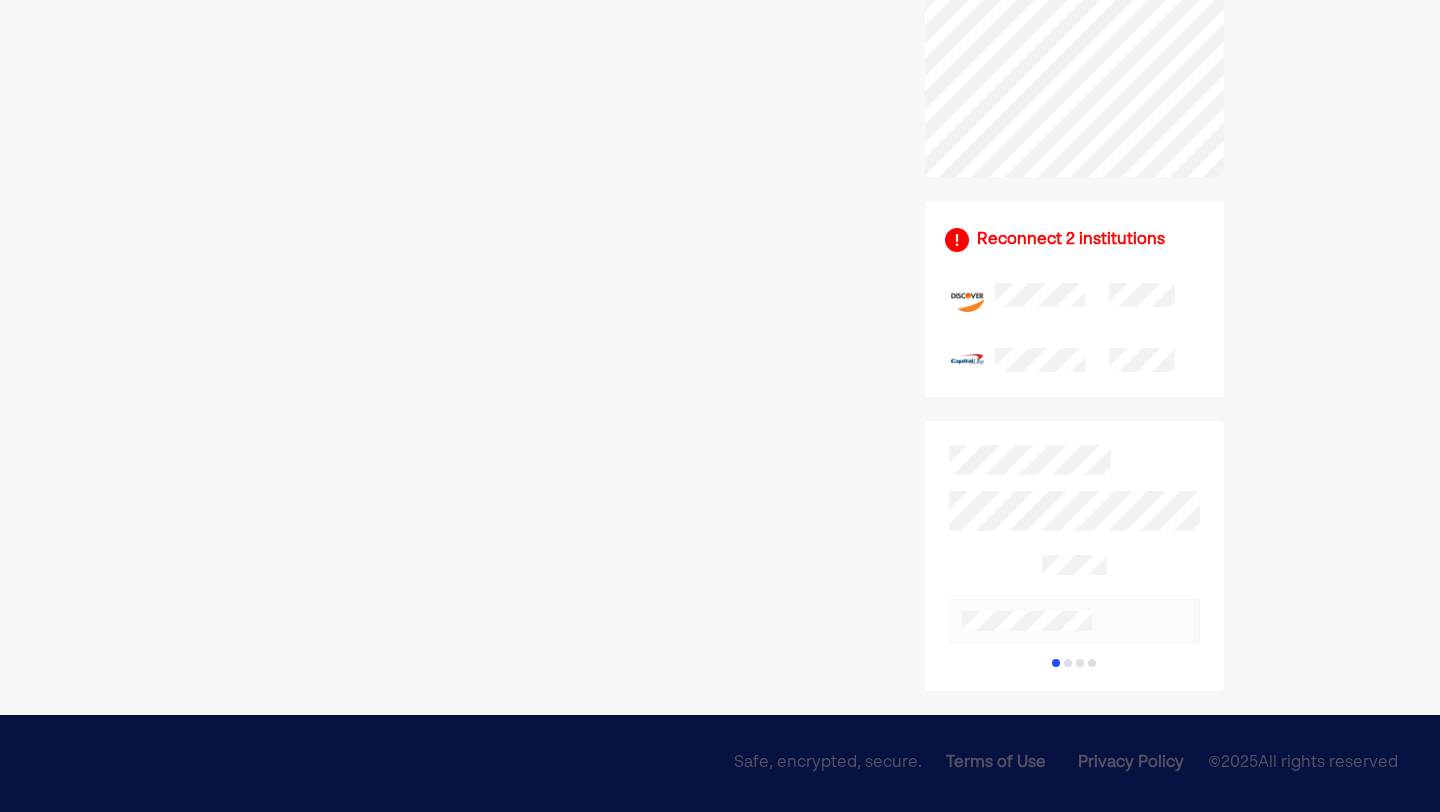 scroll, scrollTop: 0, scrollLeft: 0, axis: both 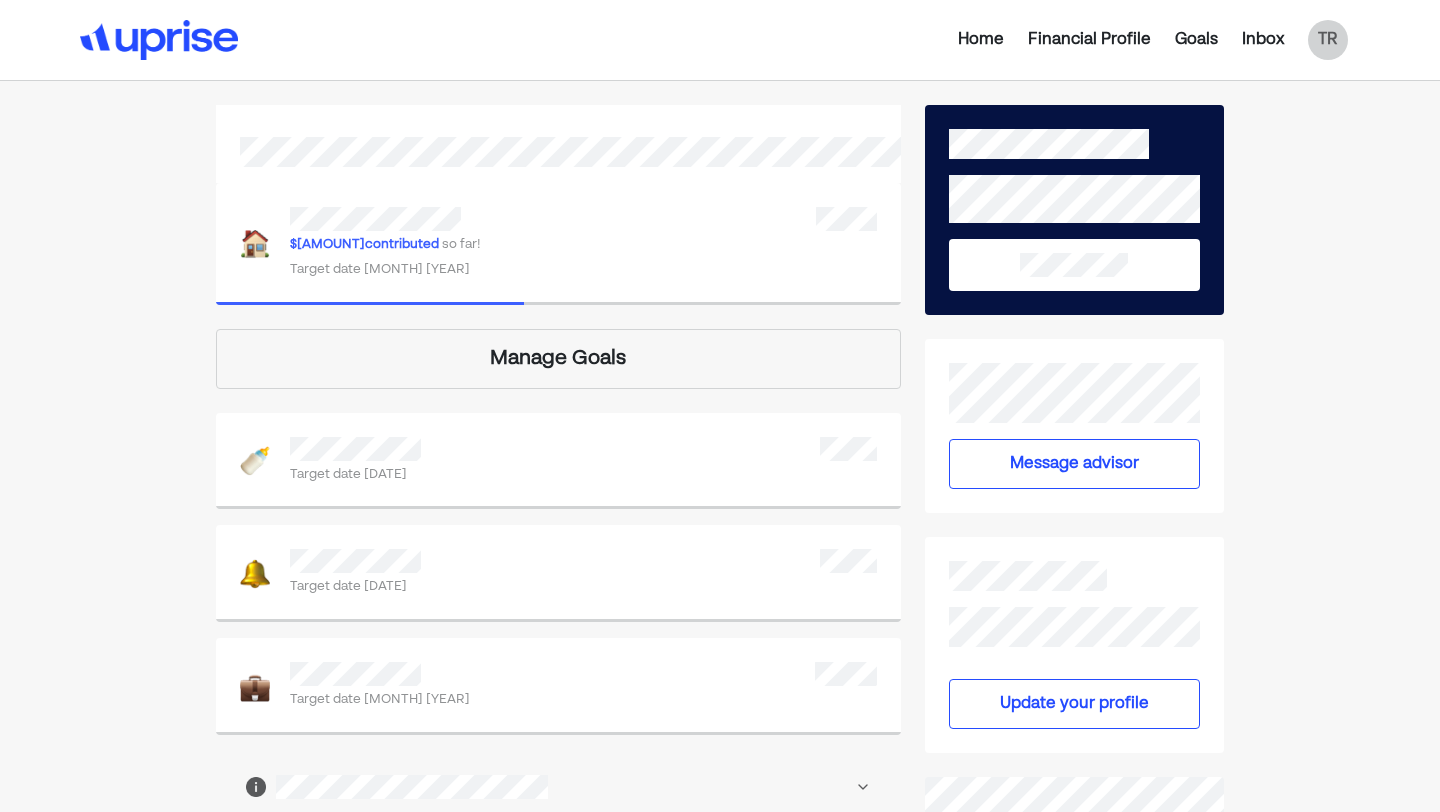 click on "Inbox" at bounding box center [1263, 40] 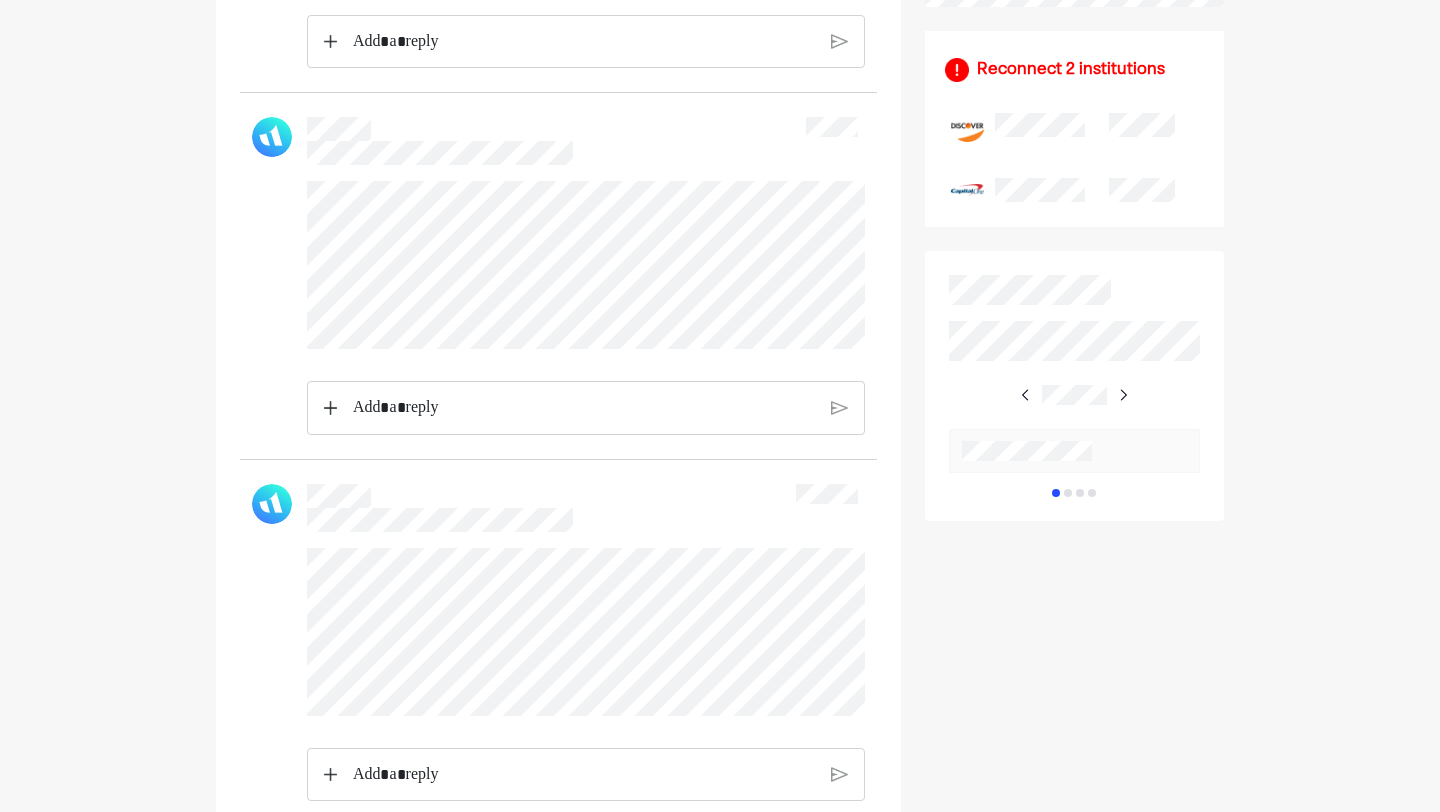 scroll, scrollTop: 0, scrollLeft: 0, axis: both 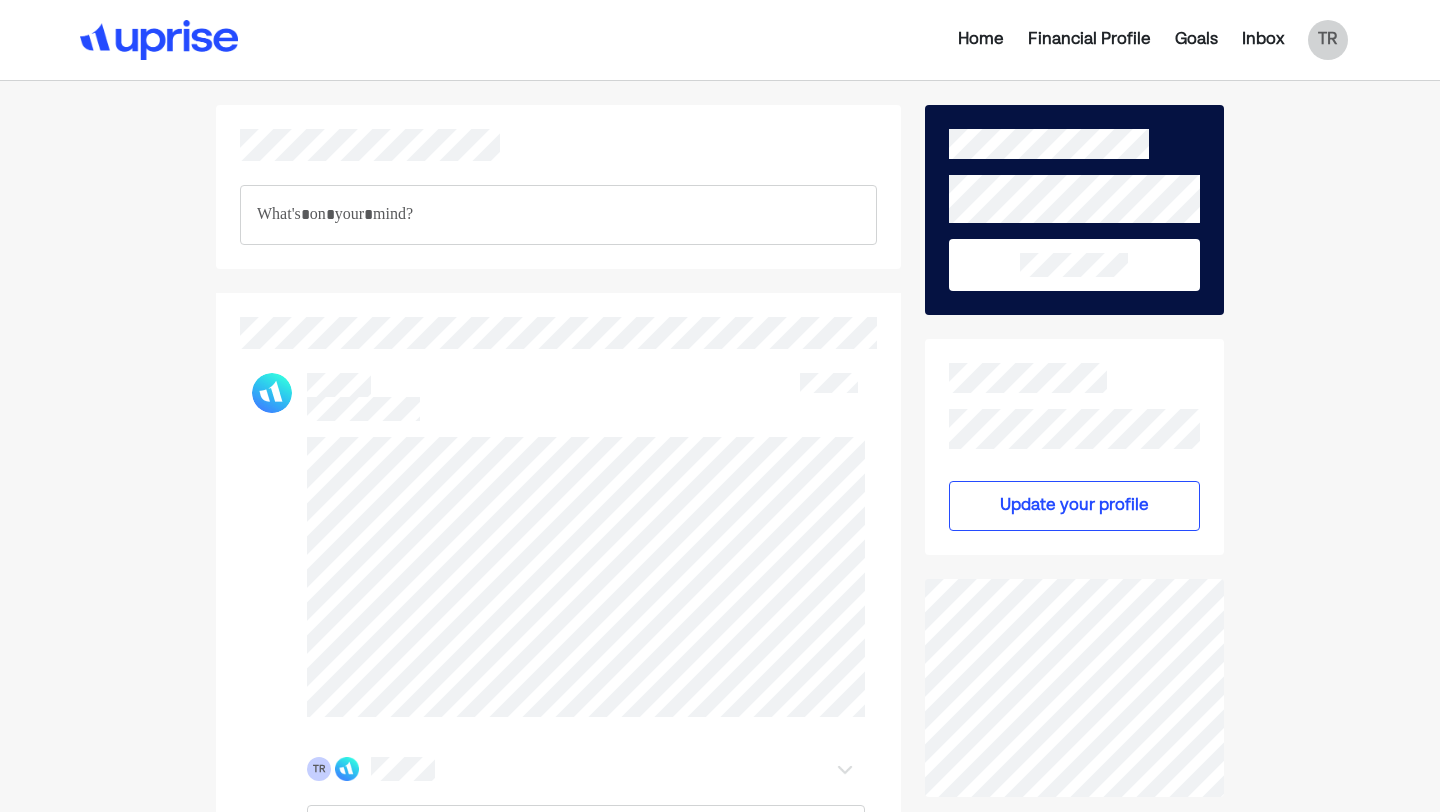 click on "Inbox" at bounding box center [1263, 40] 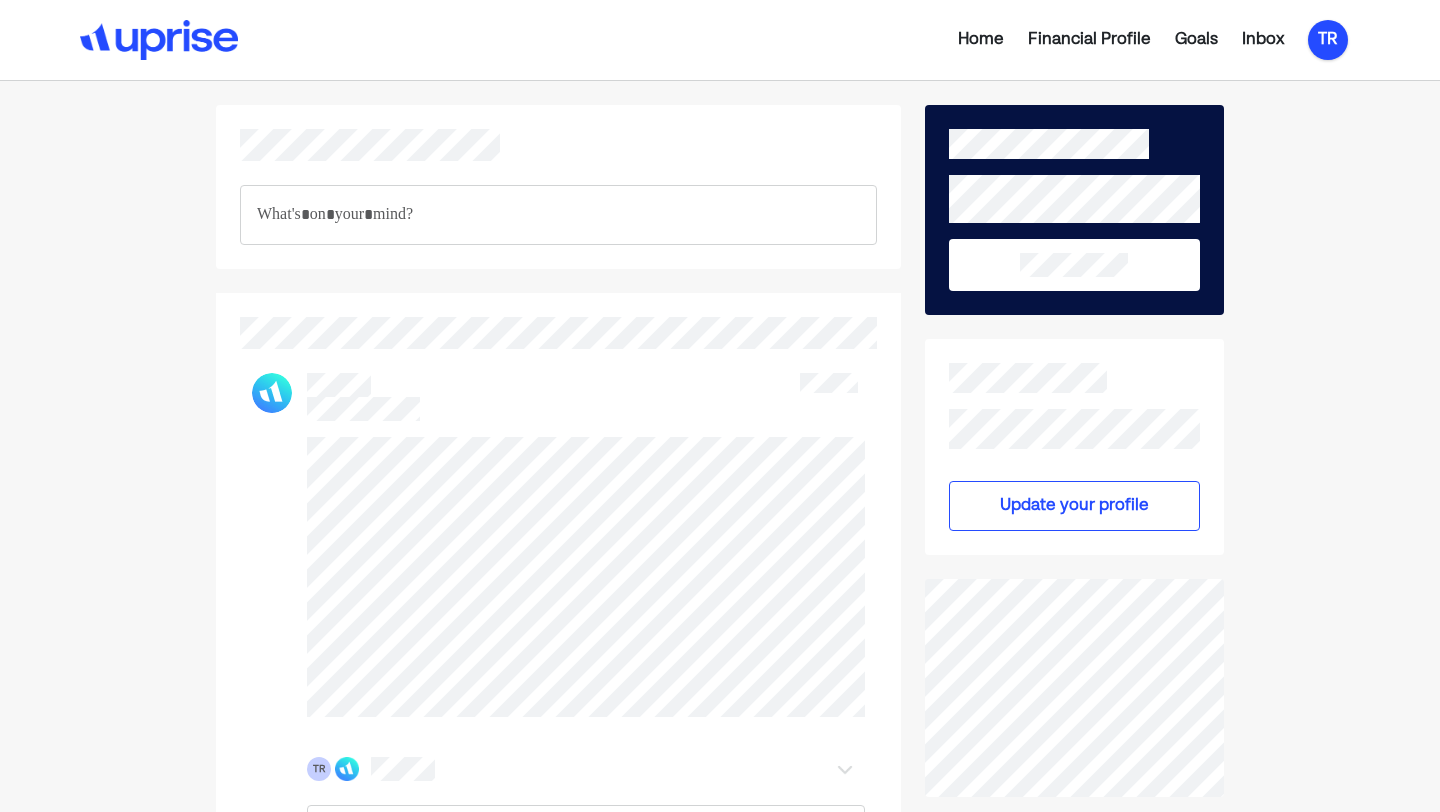 click on "TR" at bounding box center [1328, 40] 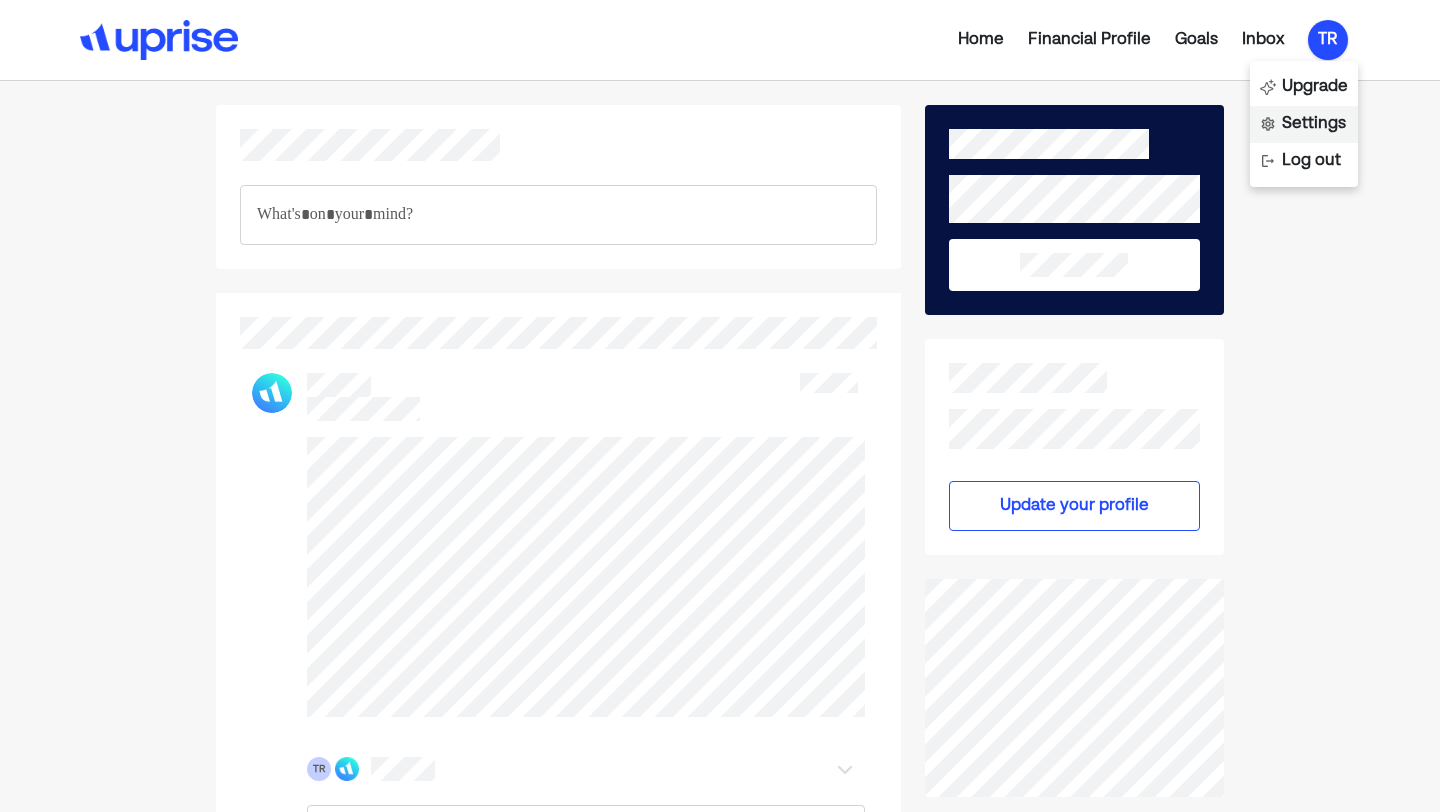 click on "Settings" at bounding box center [1314, 124] 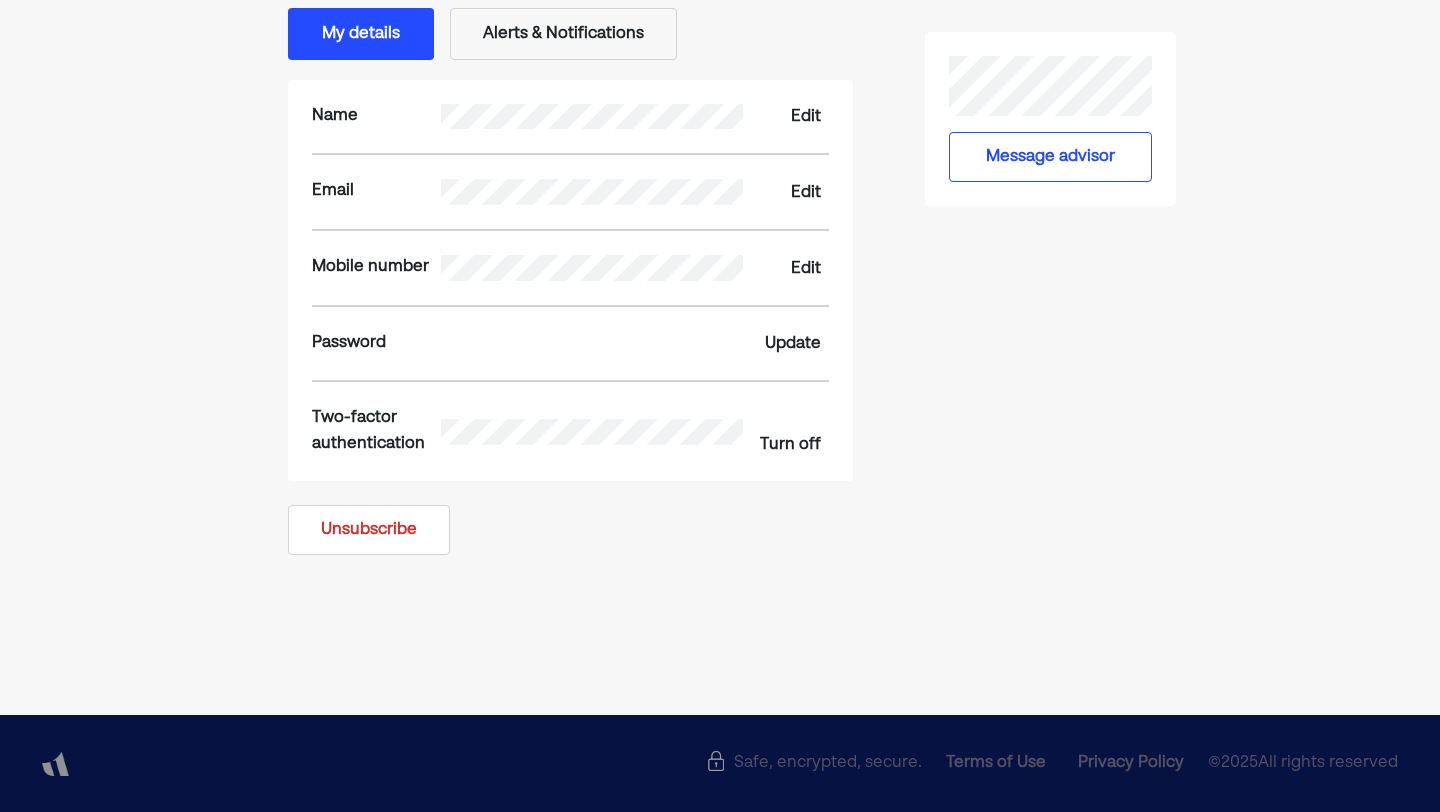 scroll, scrollTop: 0, scrollLeft: 0, axis: both 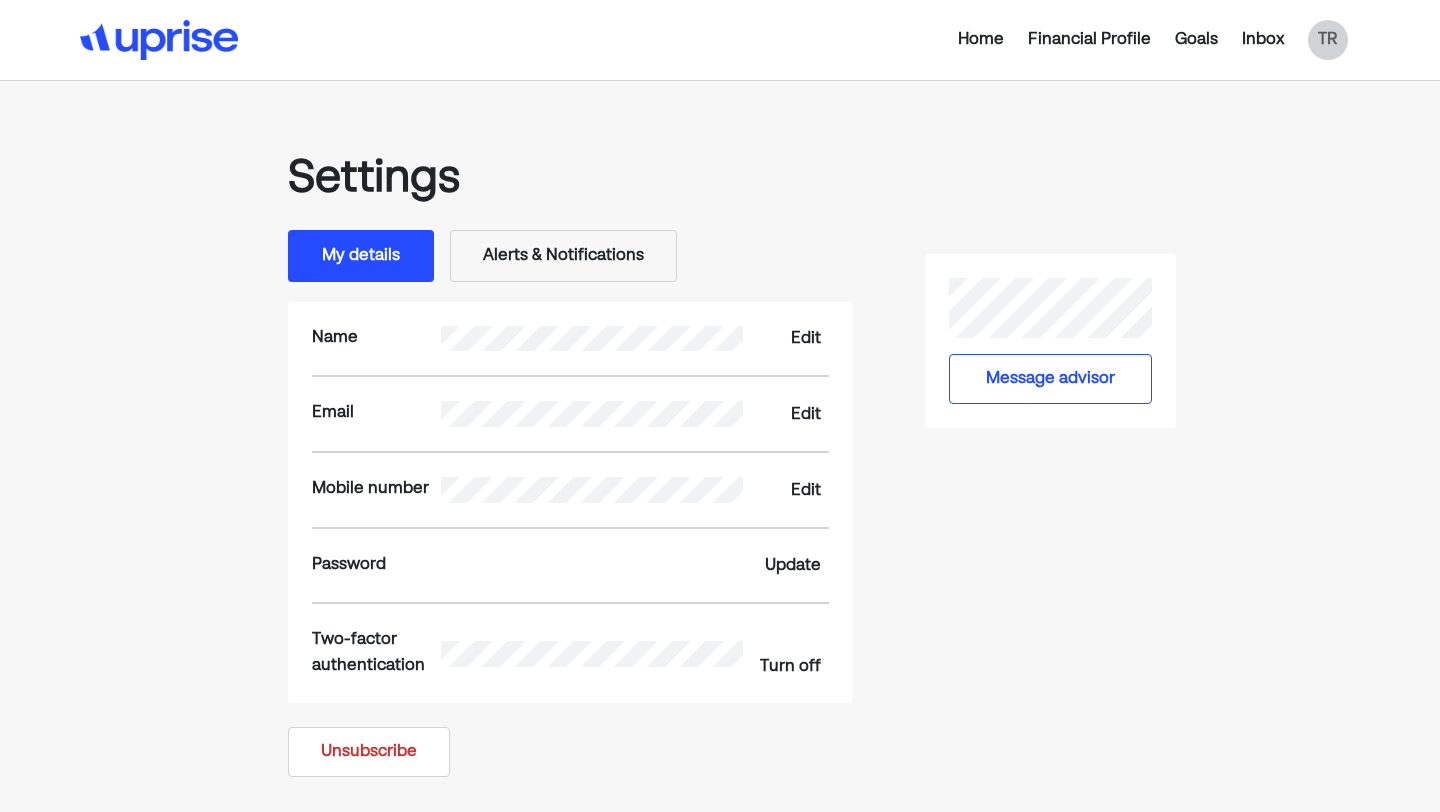 click on "Home" at bounding box center [981, 40] 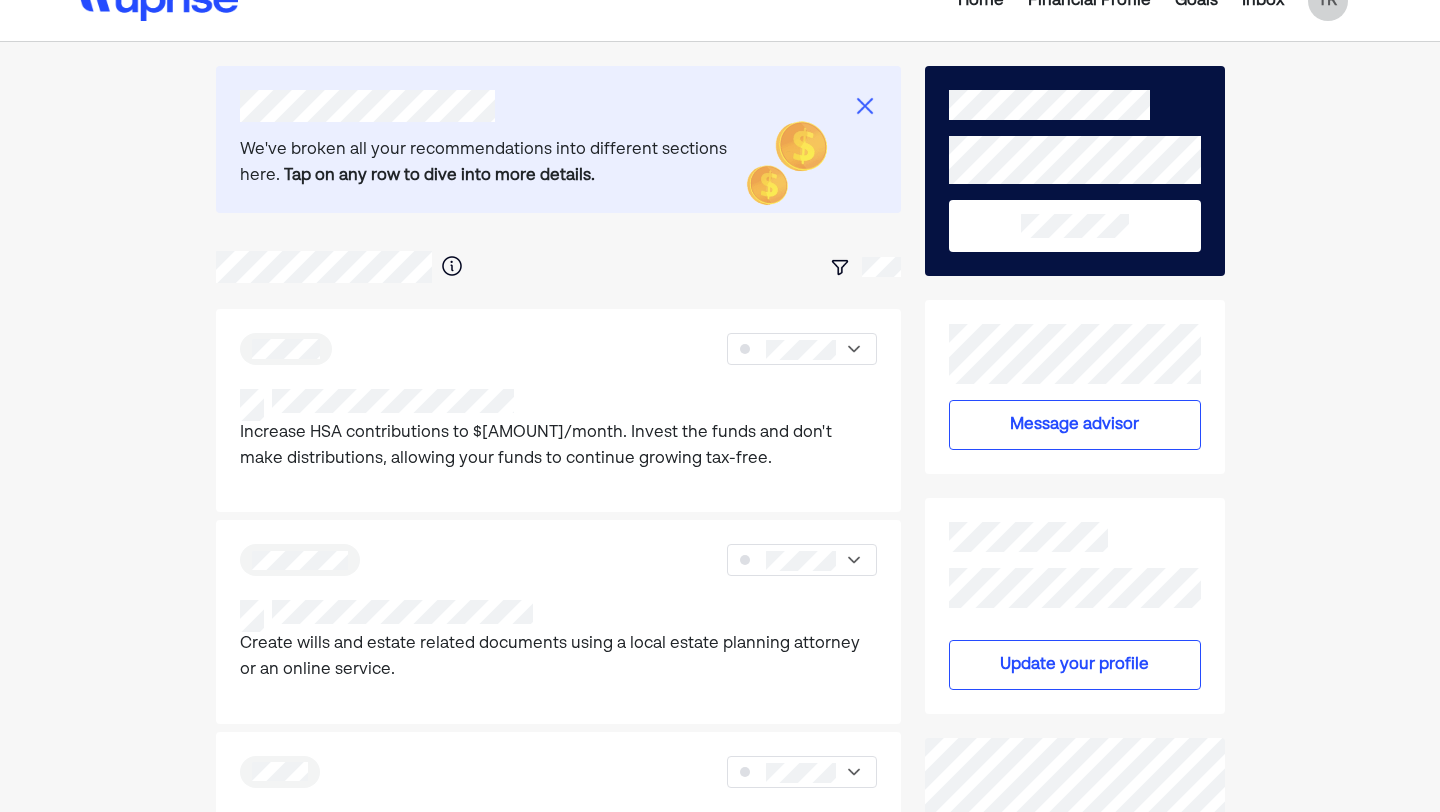 scroll, scrollTop: 42, scrollLeft: 0, axis: vertical 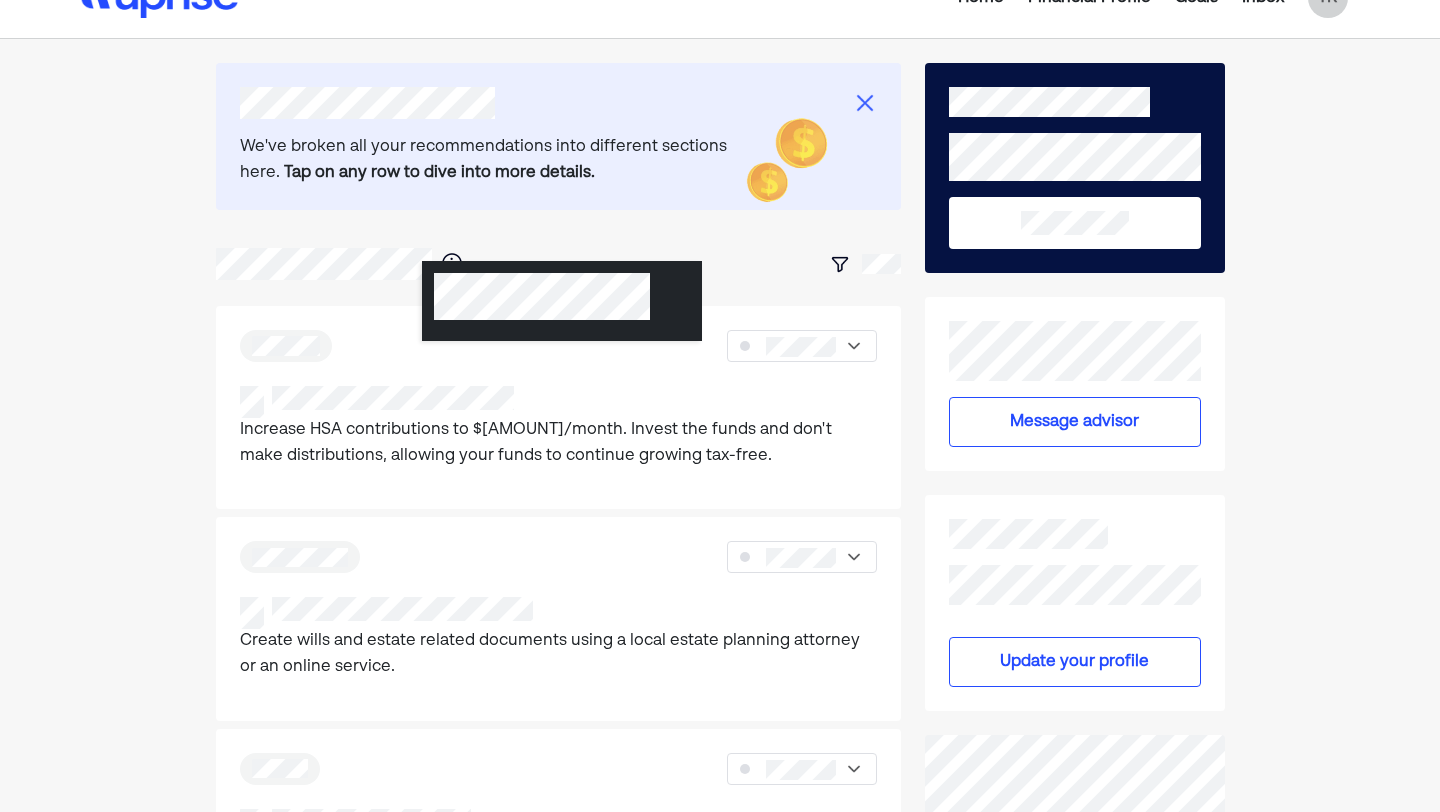 click at bounding box center (452, 263) 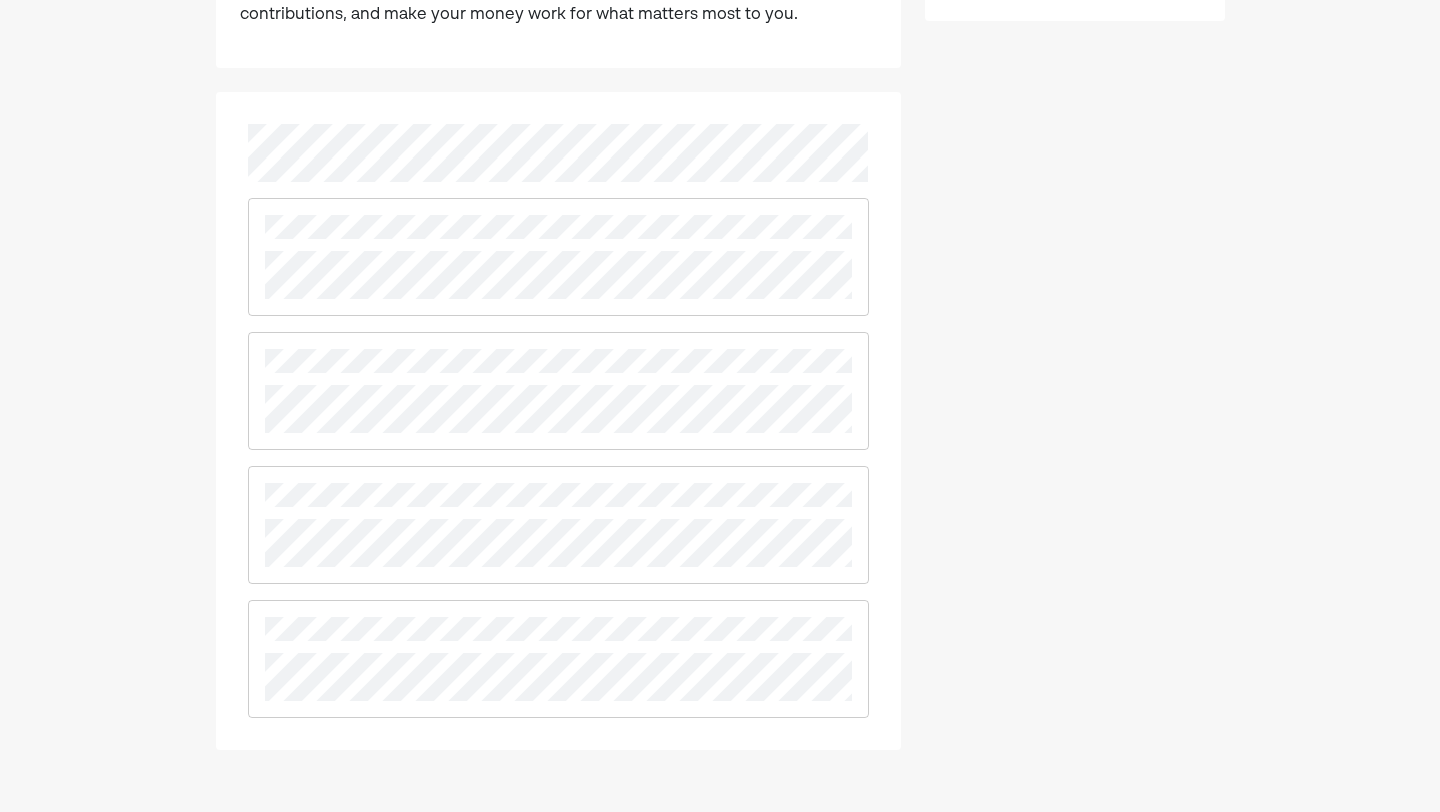 scroll, scrollTop: 1532, scrollLeft: 0, axis: vertical 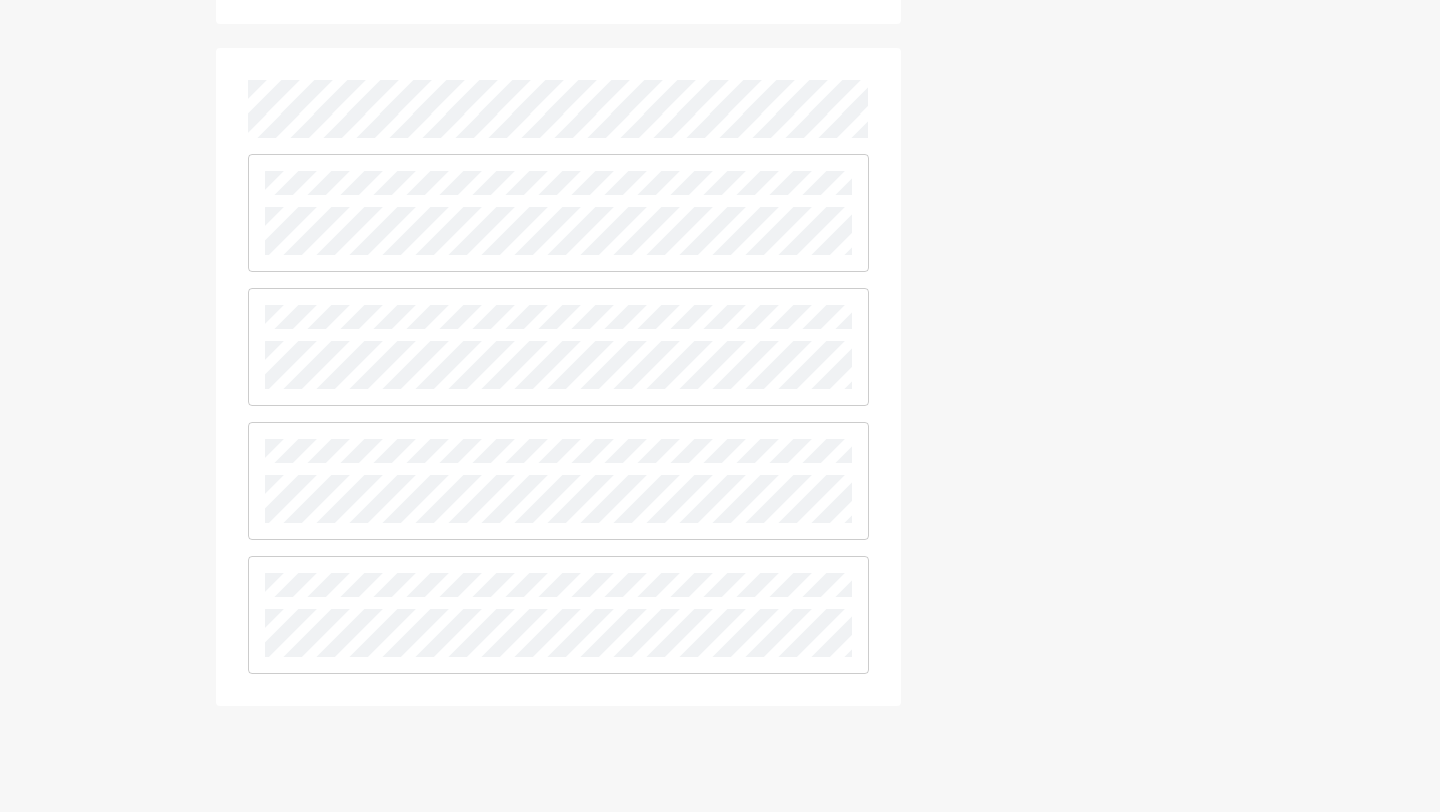 click at bounding box center [559, 213] 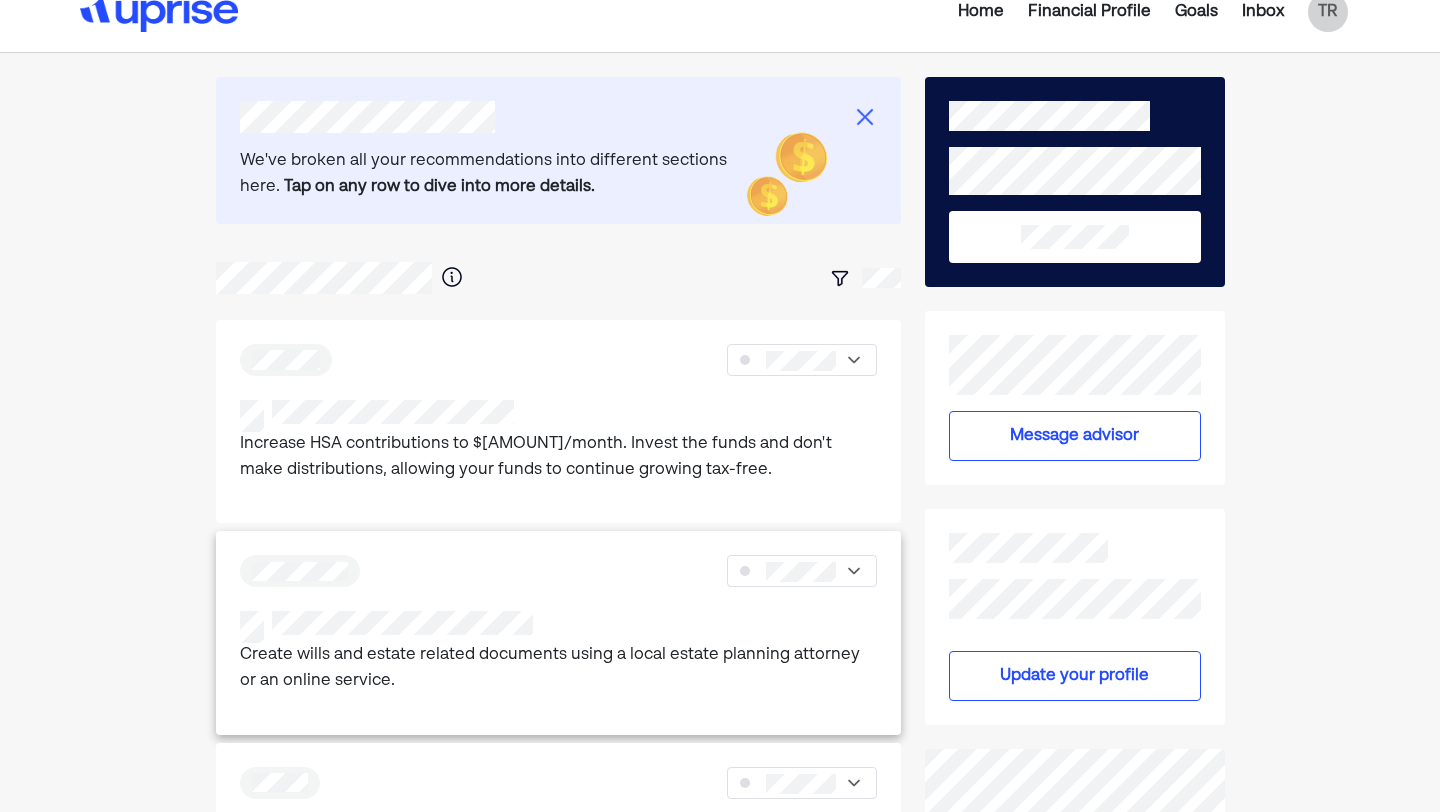 scroll, scrollTop: 27, scrollLeft: 0, axis: vertical 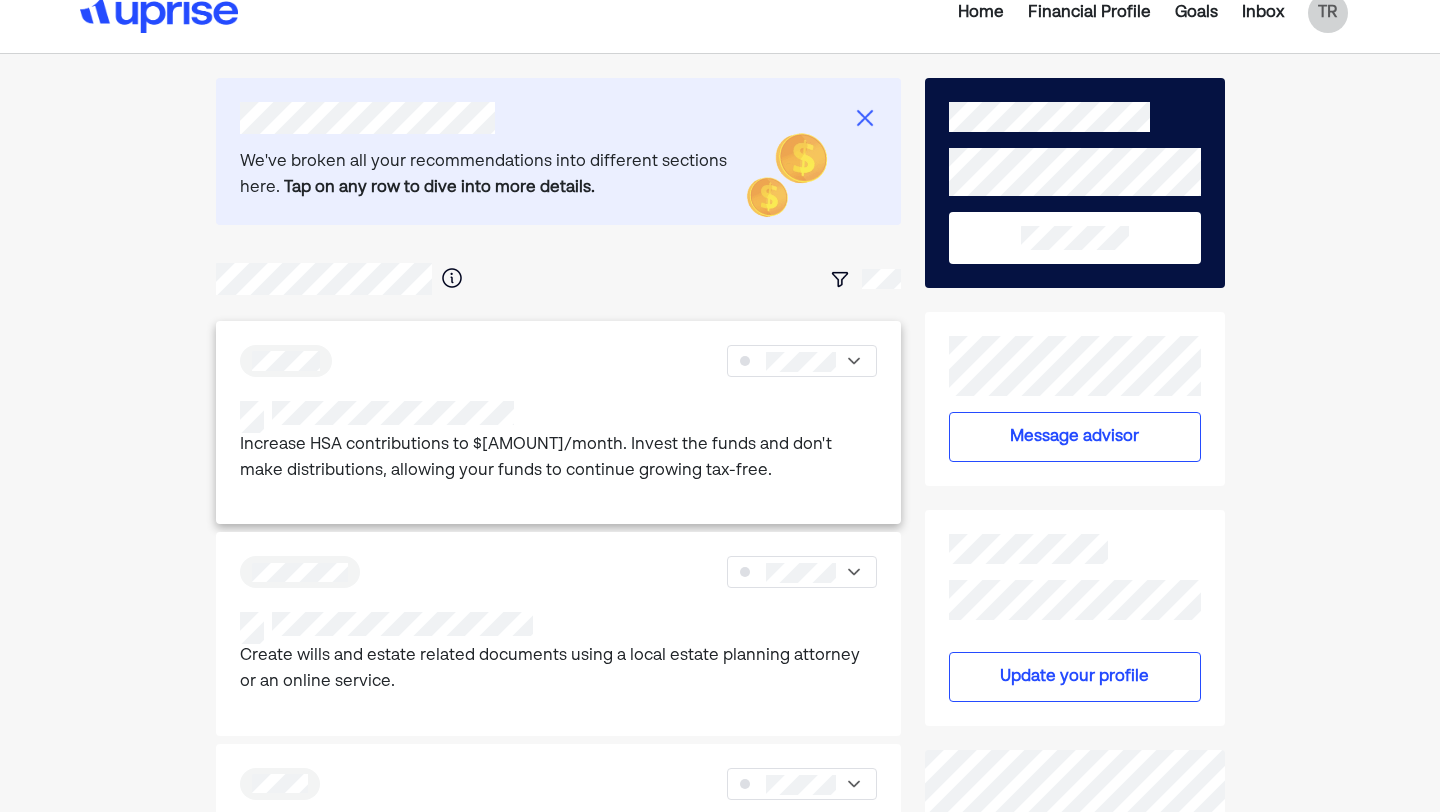 click on "Increase HSA contributions to $[AMOUNT]/month. Invest the funds and don't make distributions, allowing your funds to continue growing tax-free." at bounding box center [559, 458] 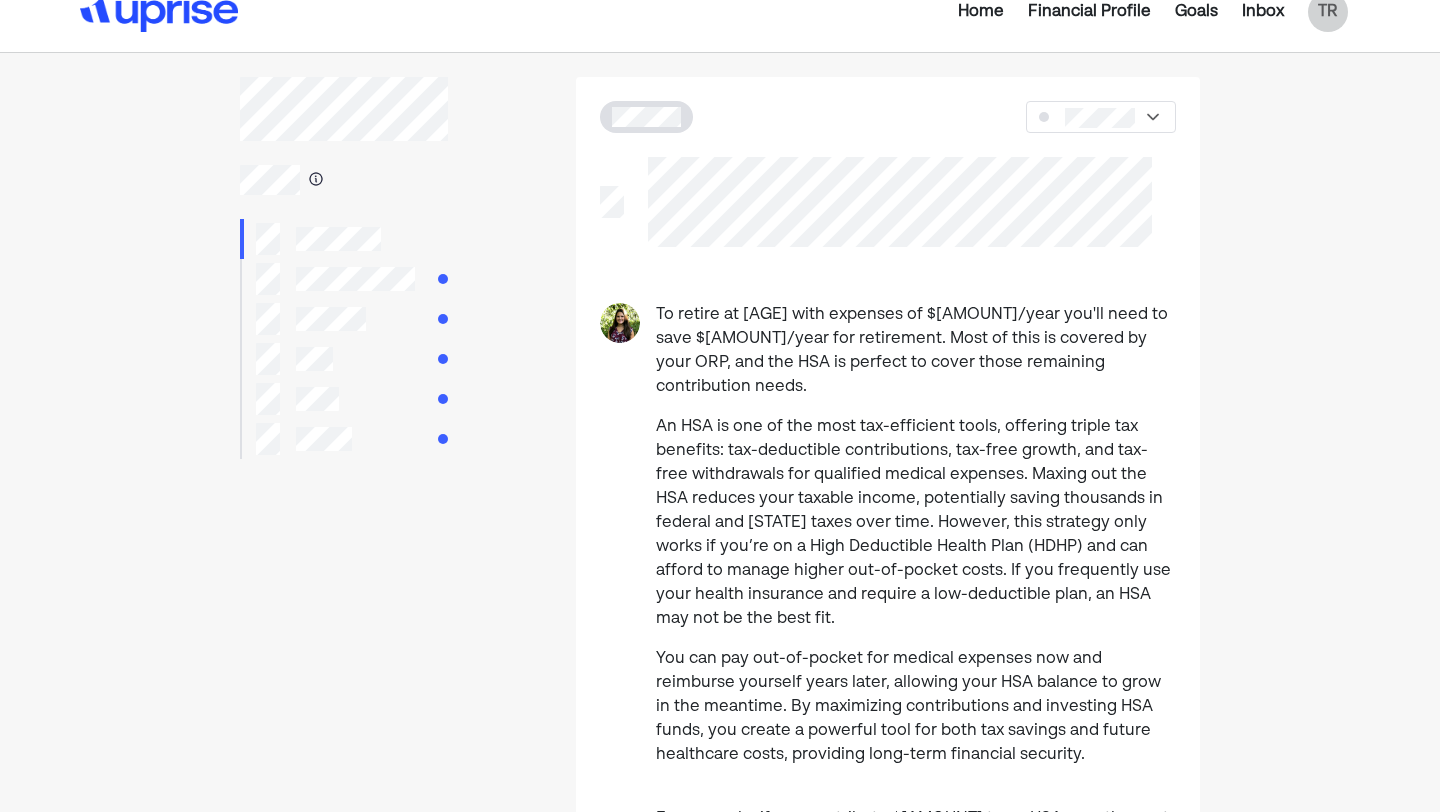 scroll, scrollTop: 0, scrollLeft: 0, axis: both 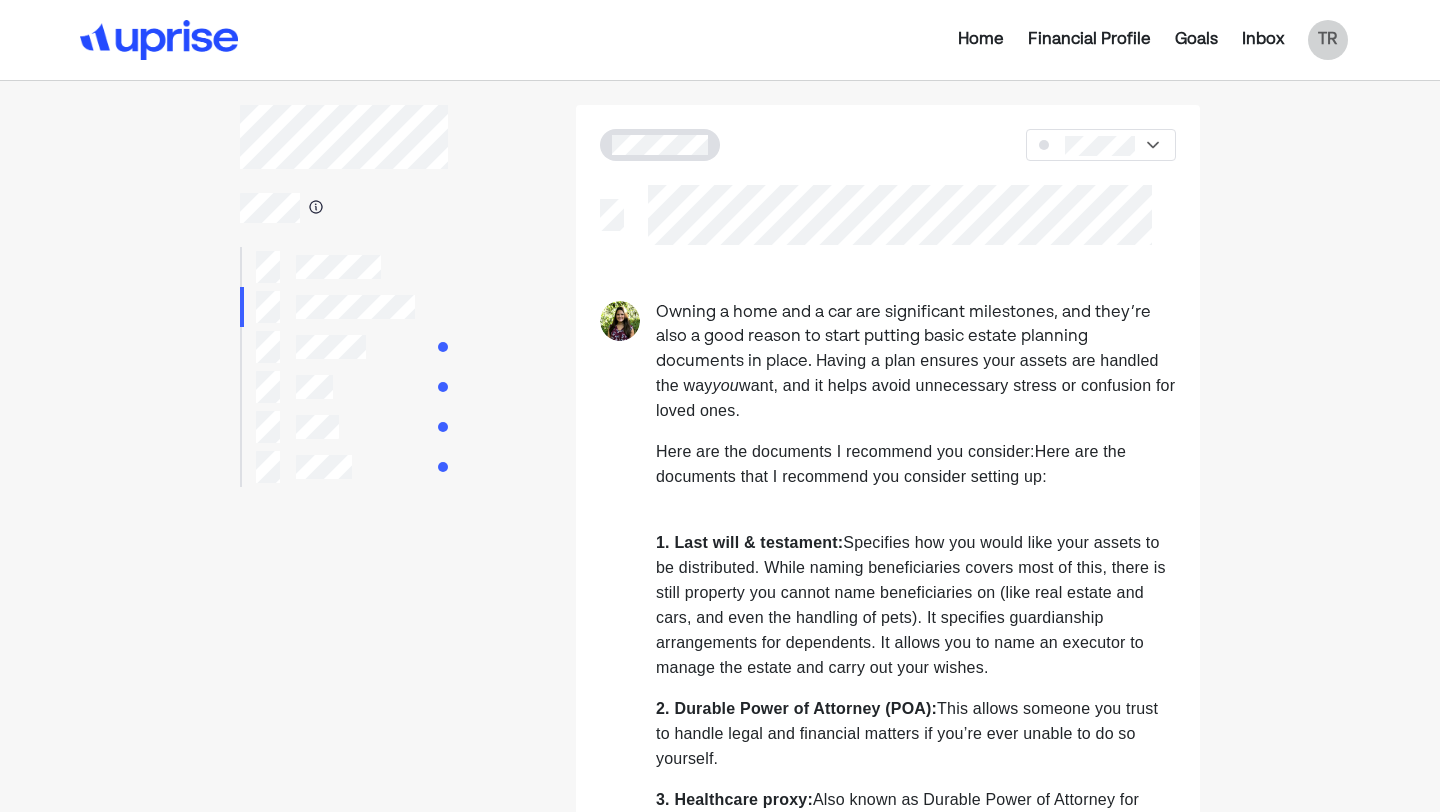 click at bounding box center (318, 267) 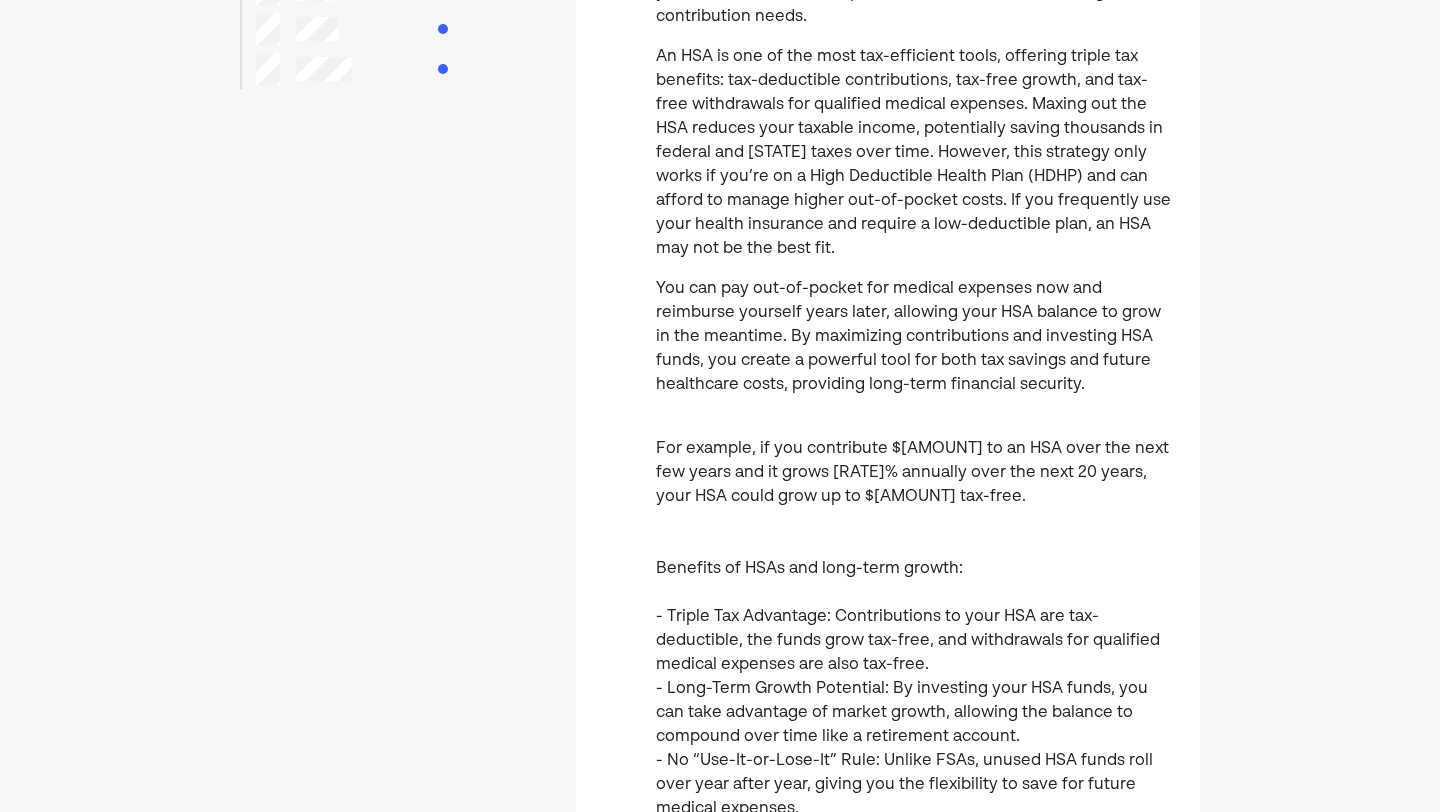 scroll, scrollTop: 0, scrollLeft: 0, axis: both 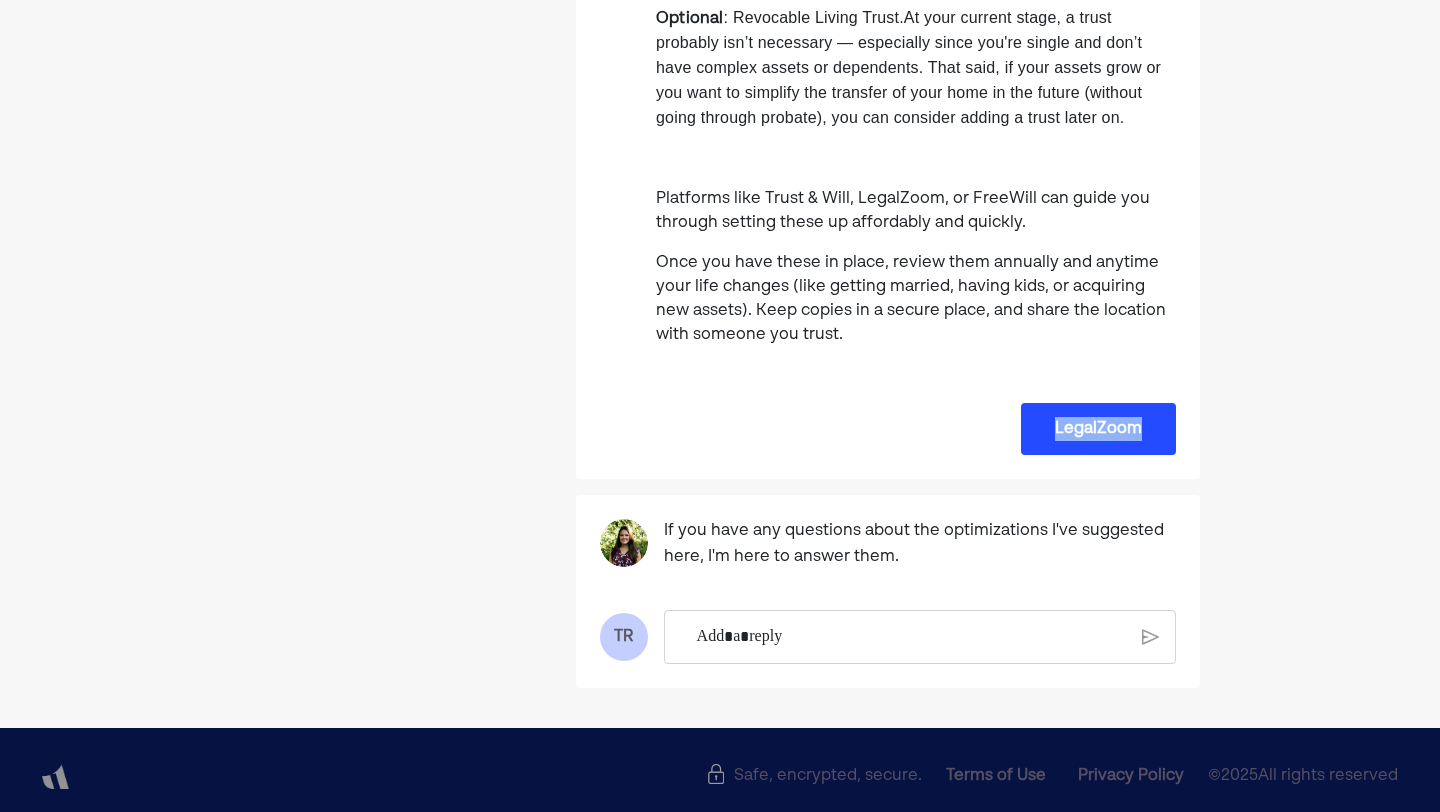 click on "LegalZoom" at bounding box center (1098, 429) 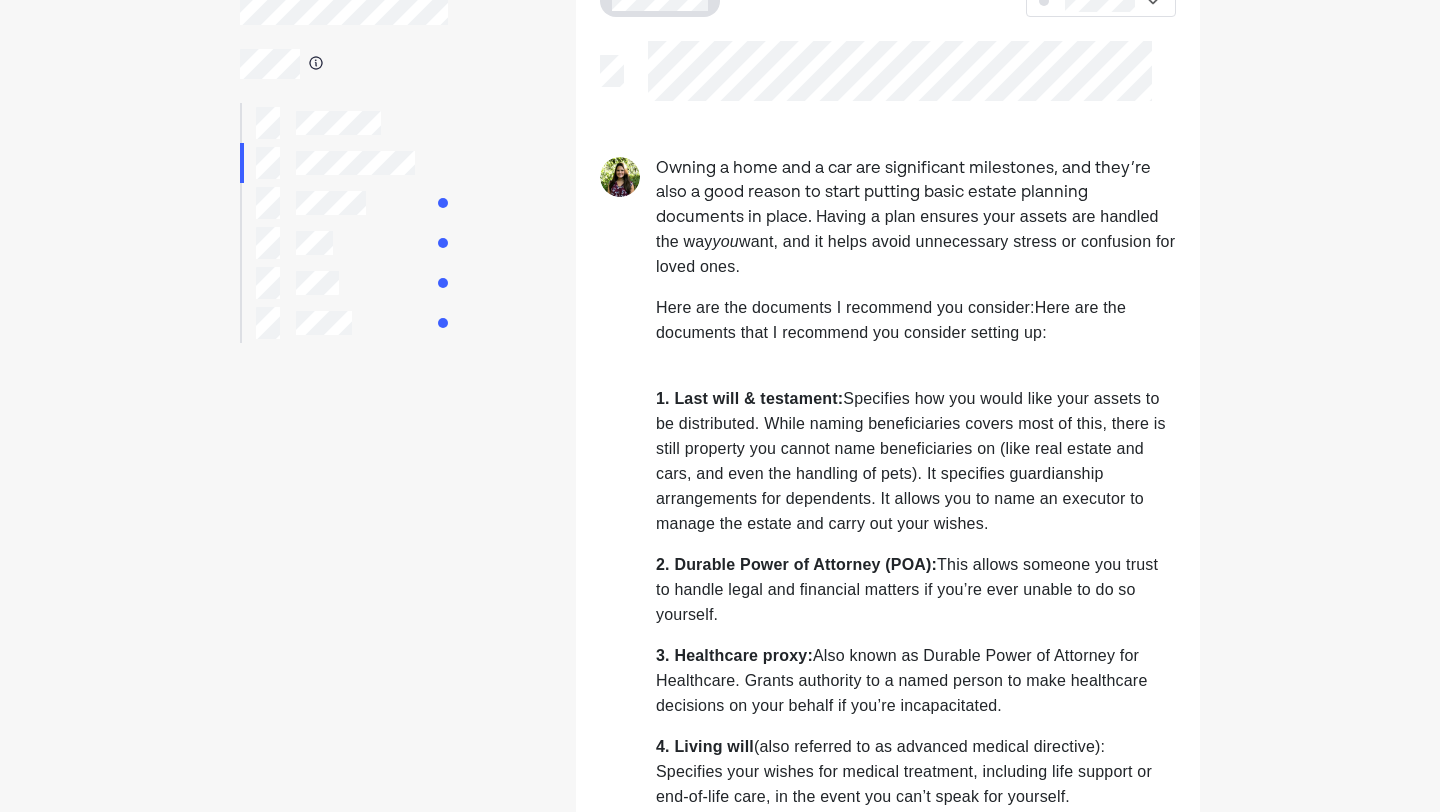 scroll, scrollTop: 0, scrollLeft: 0, axis: both 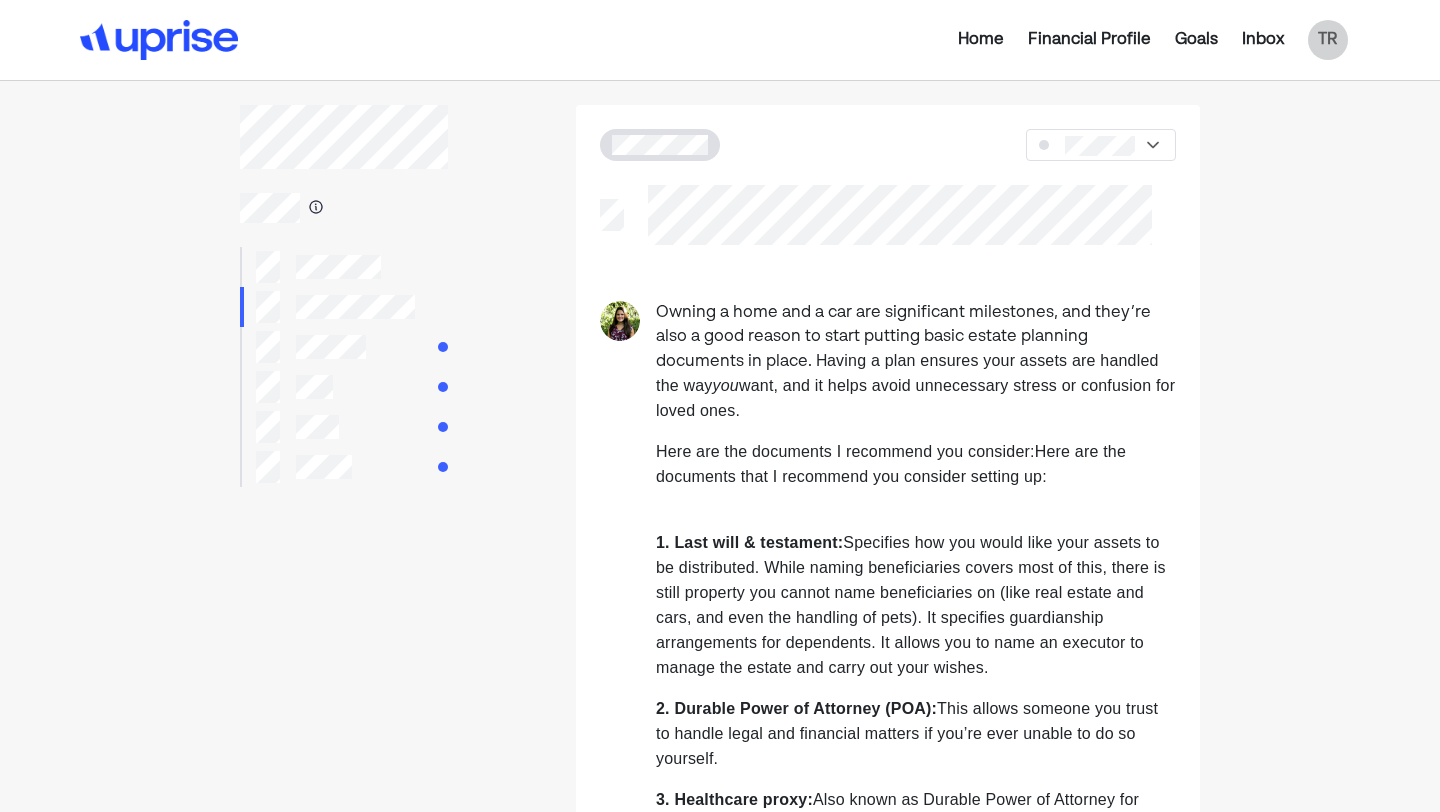 click at bounding box center (344, 347) 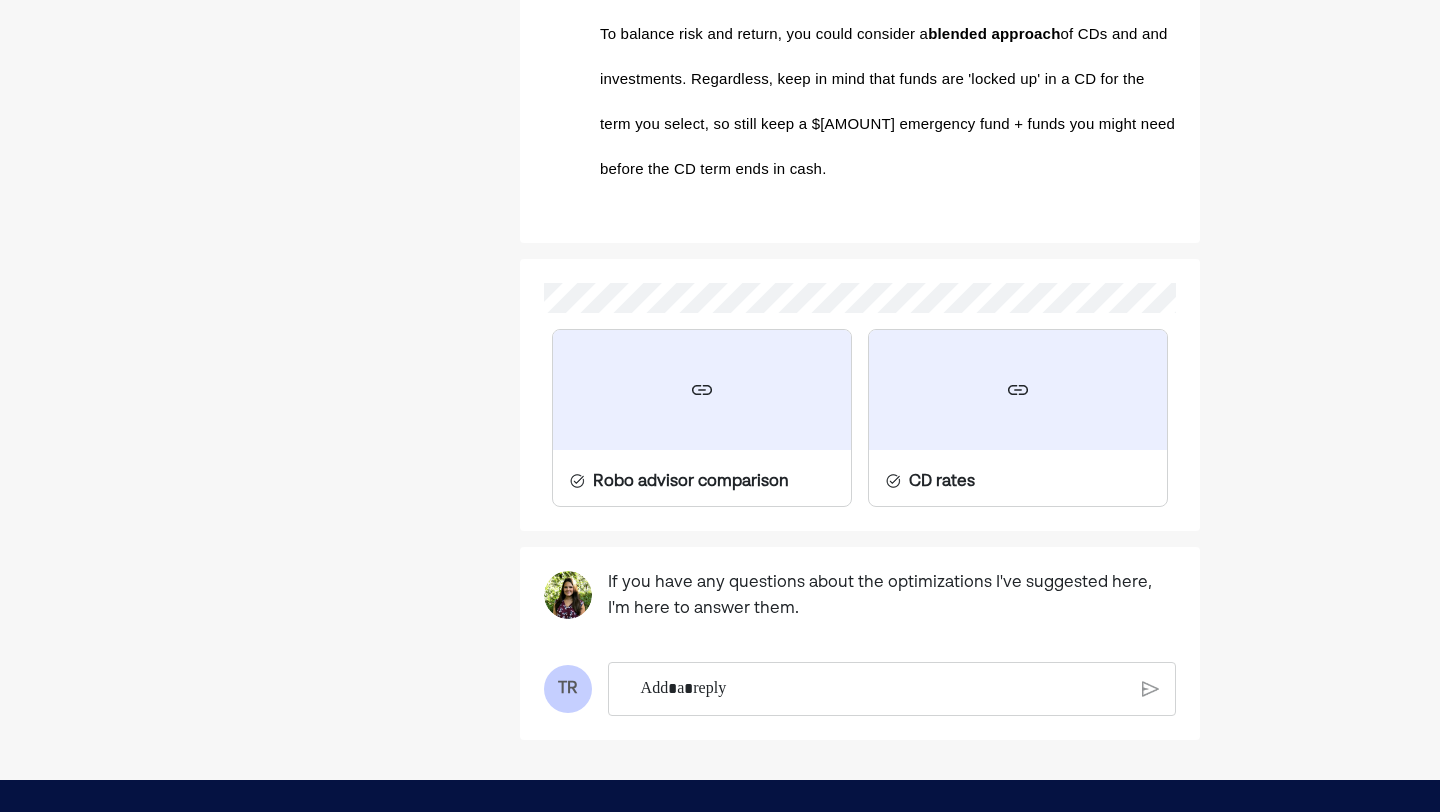 scroll, scrollTop: 1622, scrollLeft: 0, axis: vertical 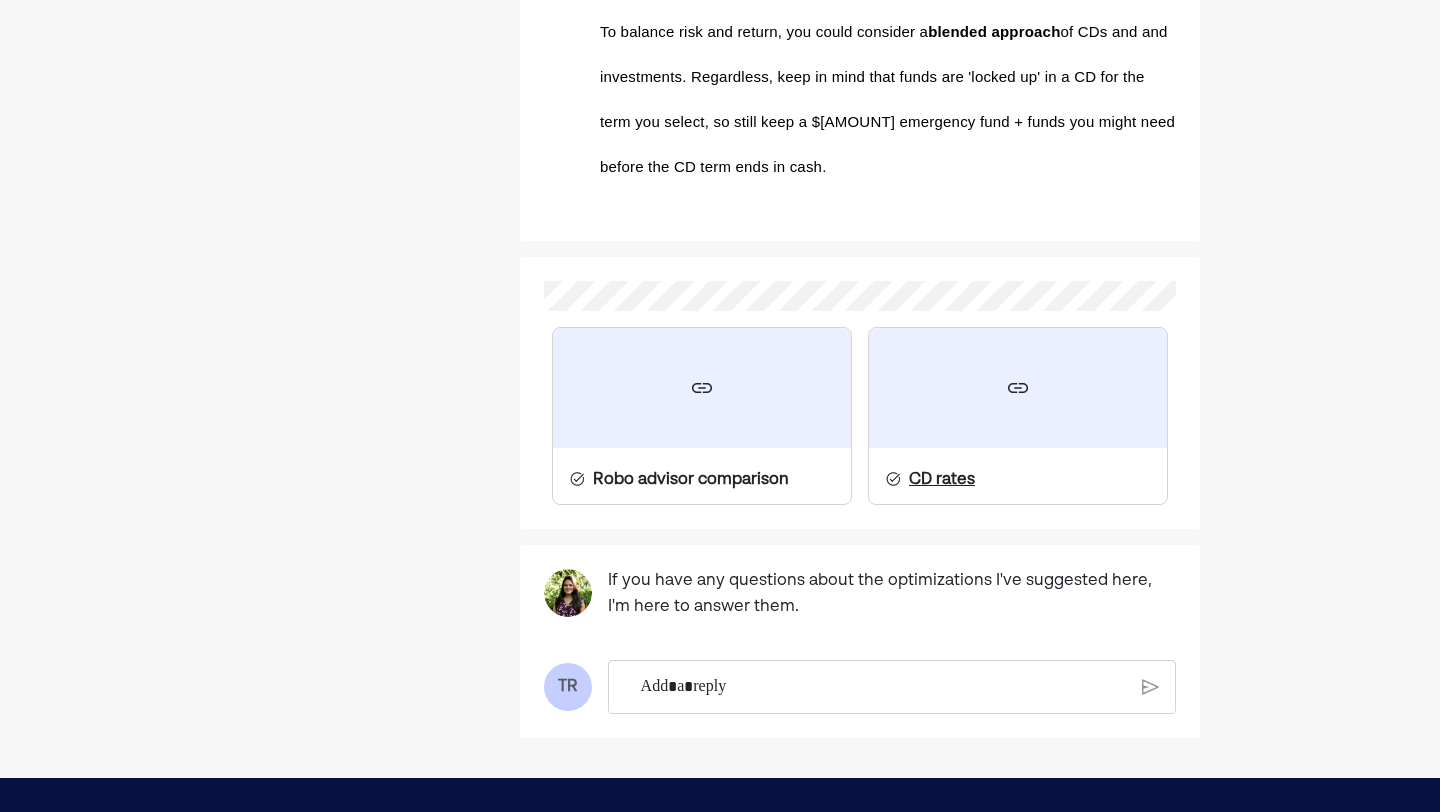 click at bounding box center (1018, 388) 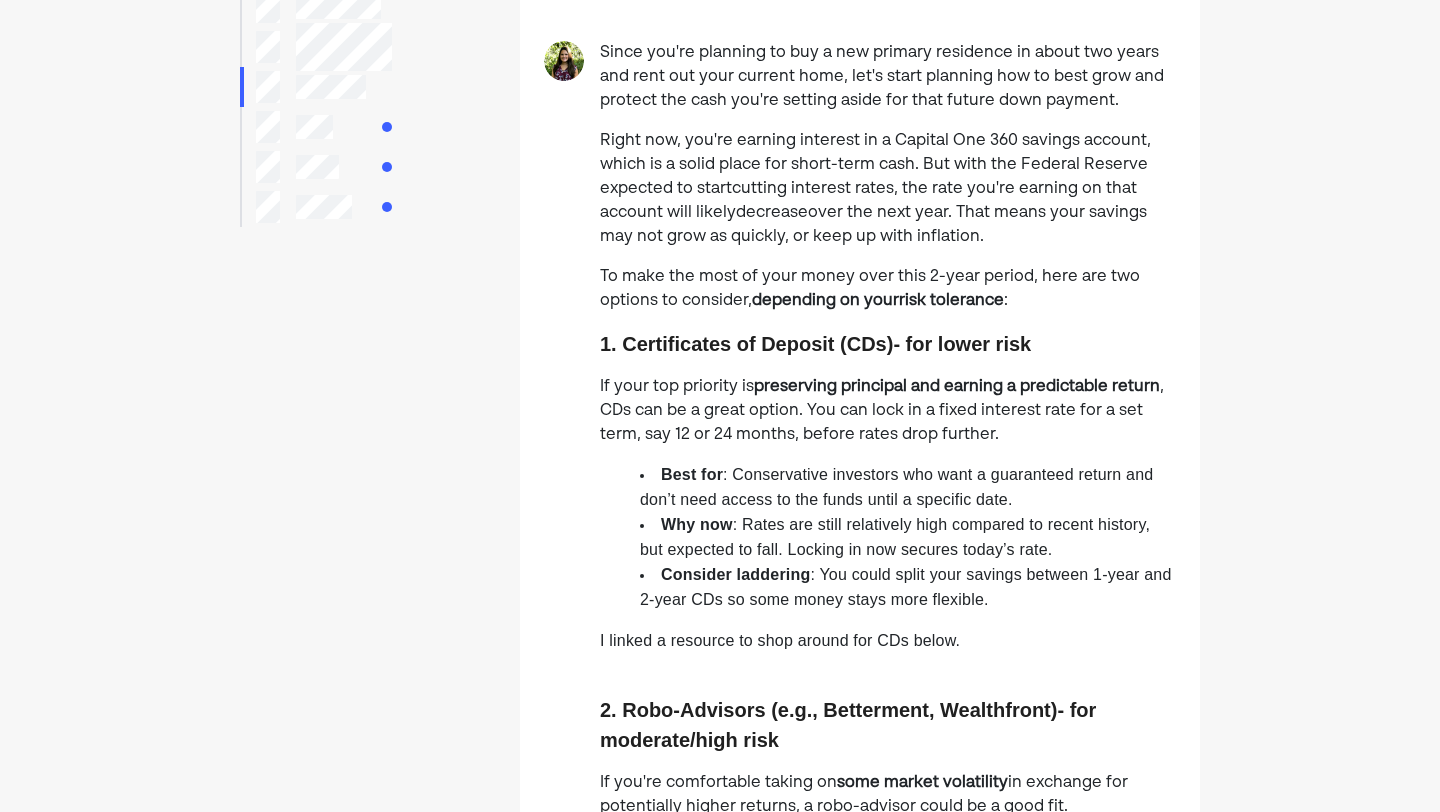 scroll, scrollTop: 0, scrollLeft: 0, axis: both 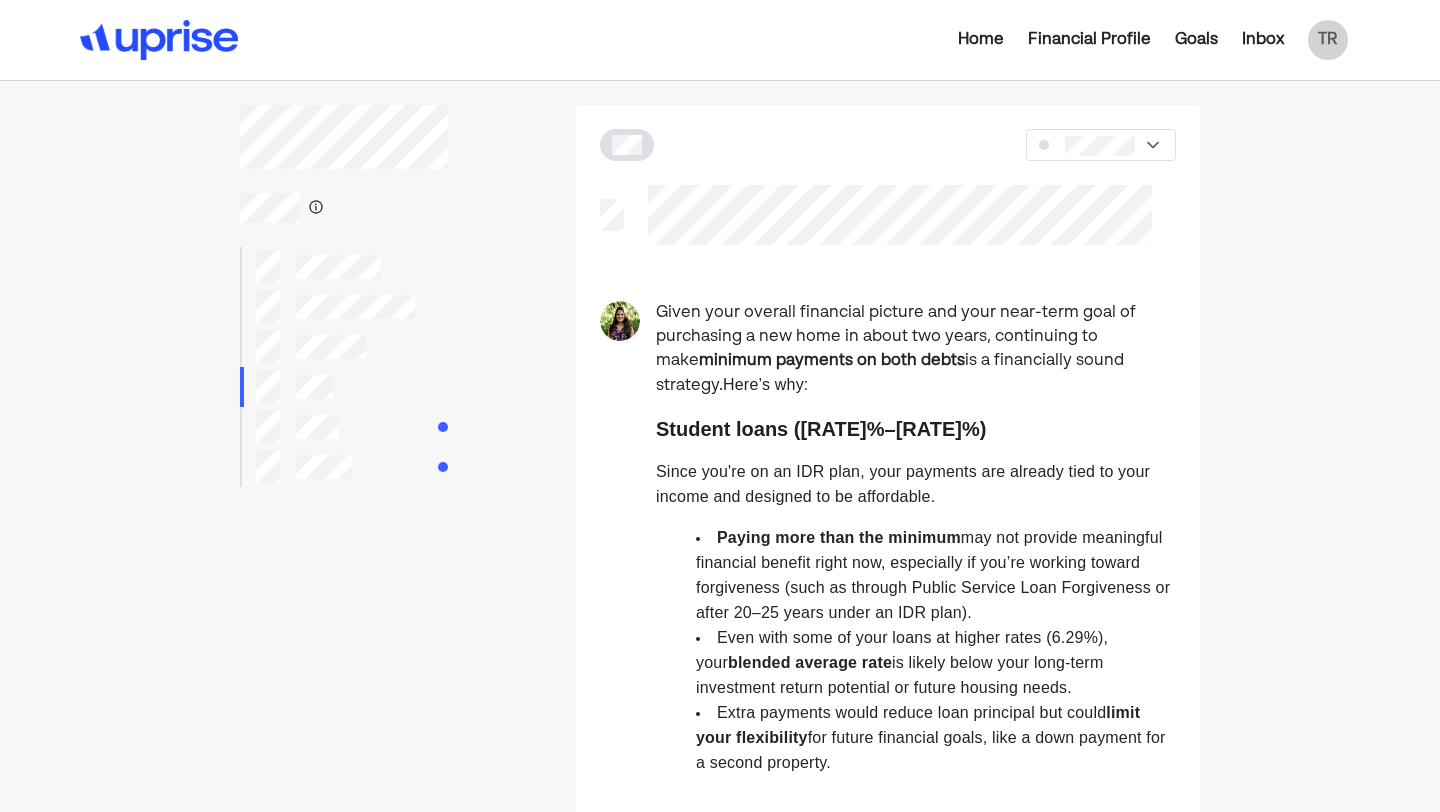 click at bounding box center (344, 427) 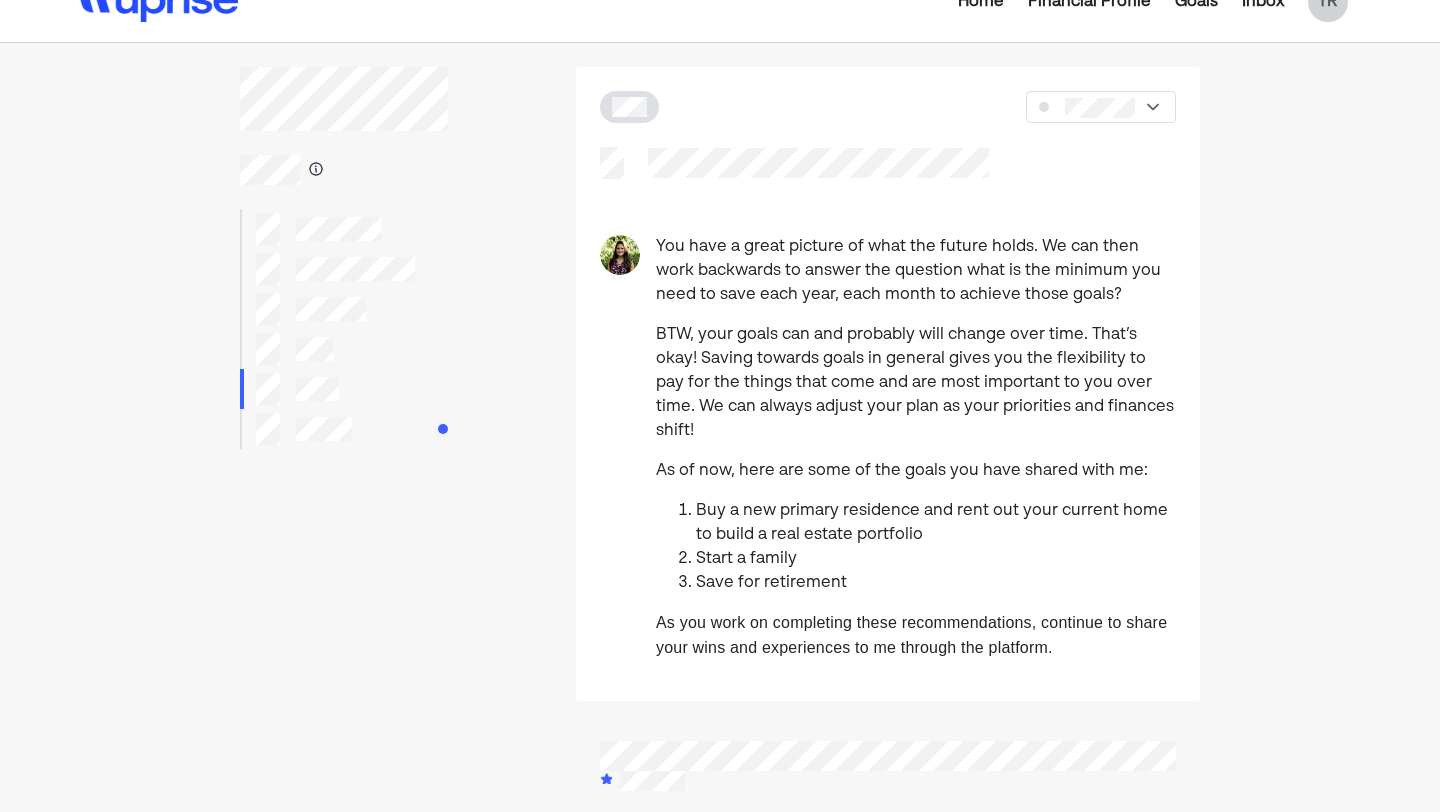 scroll, scrollTop: 0, scrollLeft: 0, axis: both 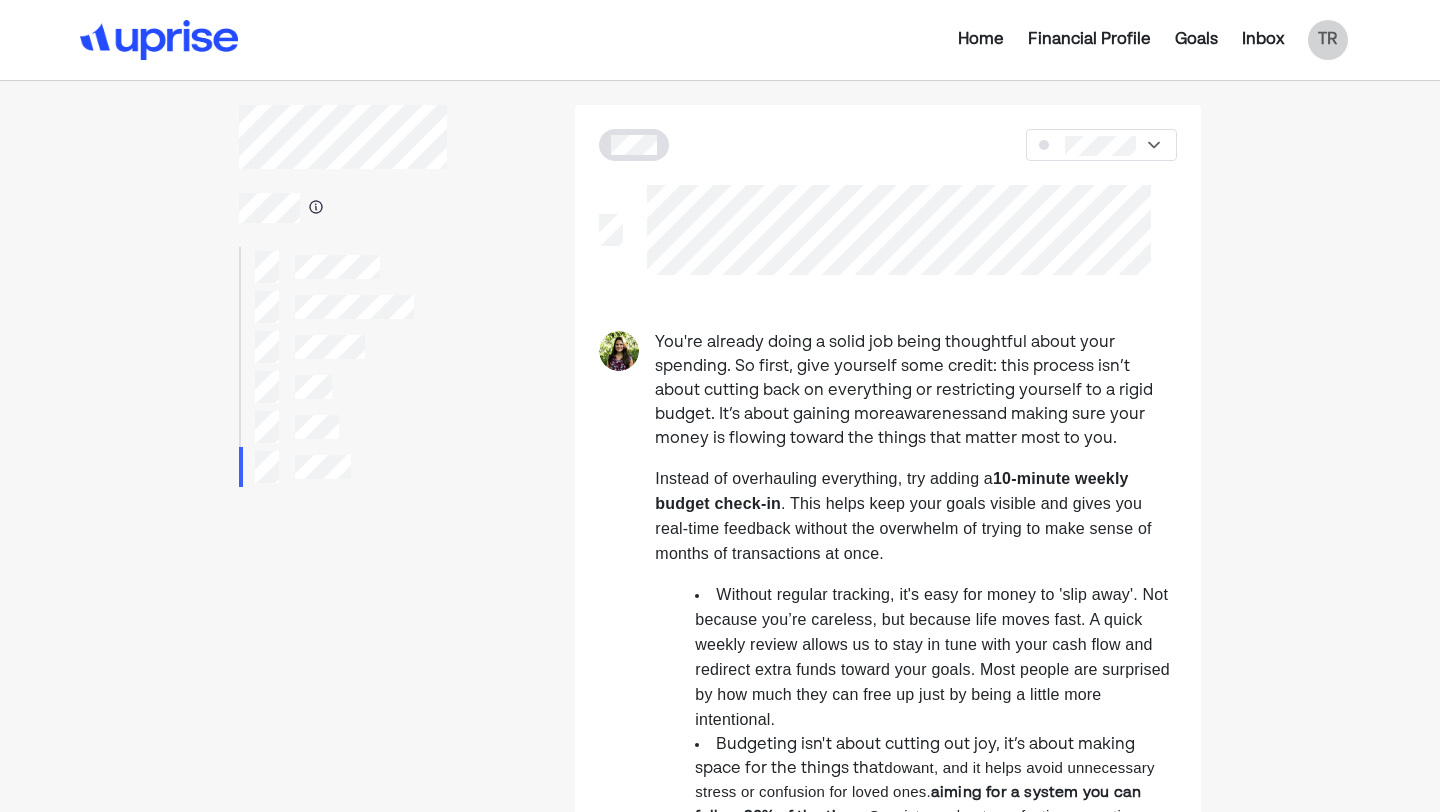 click at bounding box center (343, 267) 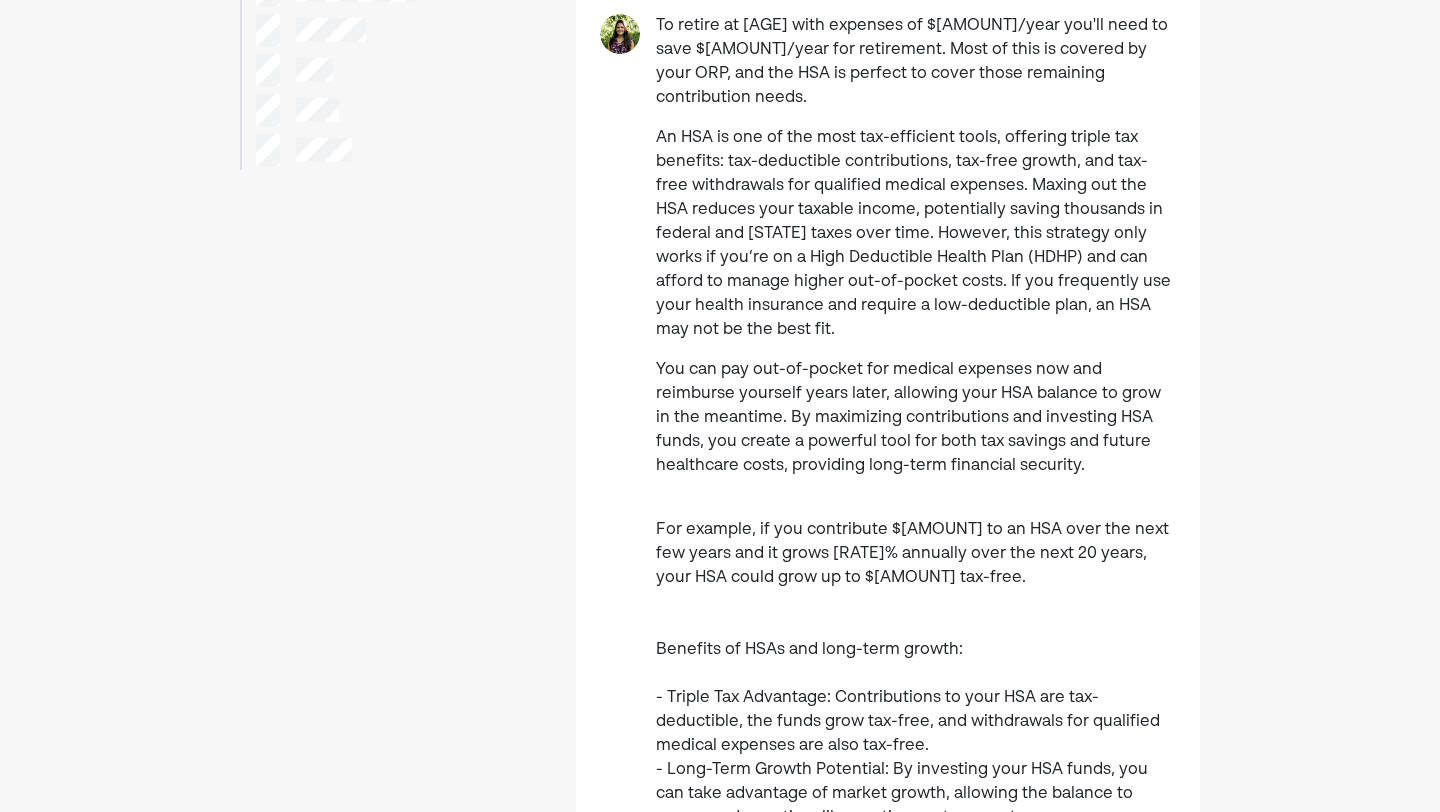 scroll, scrollTop: 319, scrollLeft: 0, axis: vertical 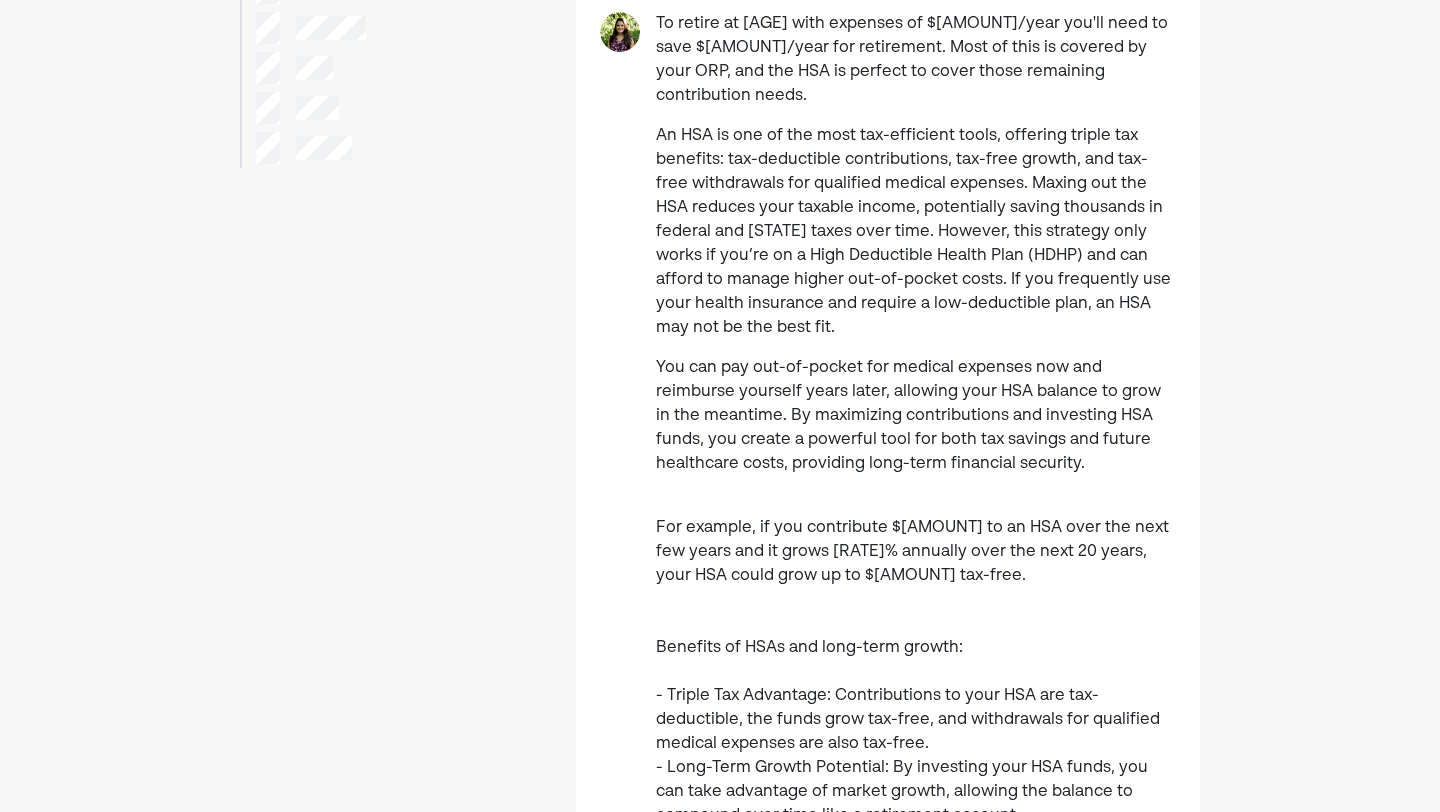 click at bounding box center (344, 148) 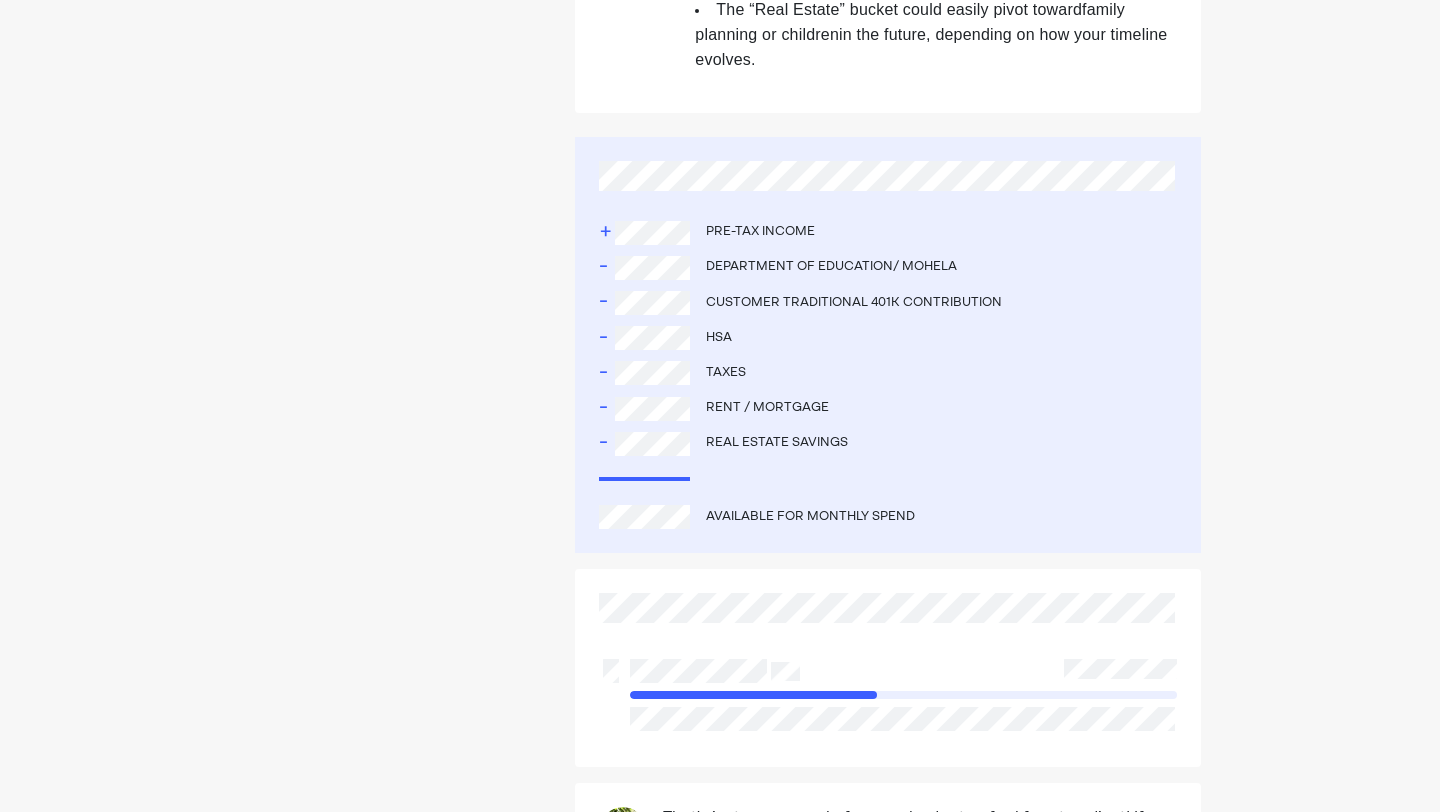 scroll, scrollTop: 1407, scrollLeft: 0, axis: vertical 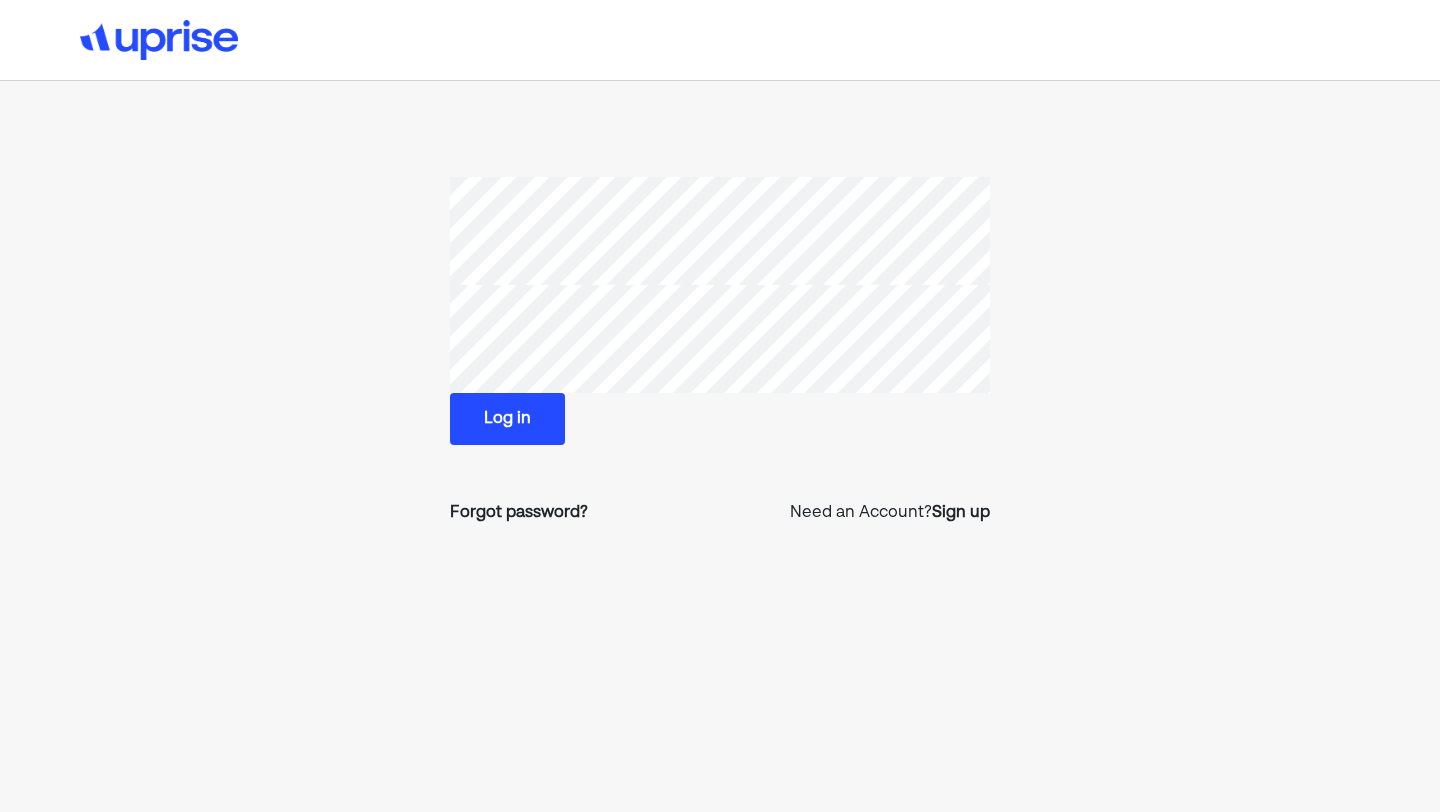 click on "Log in" at bounding box center [507, 419] 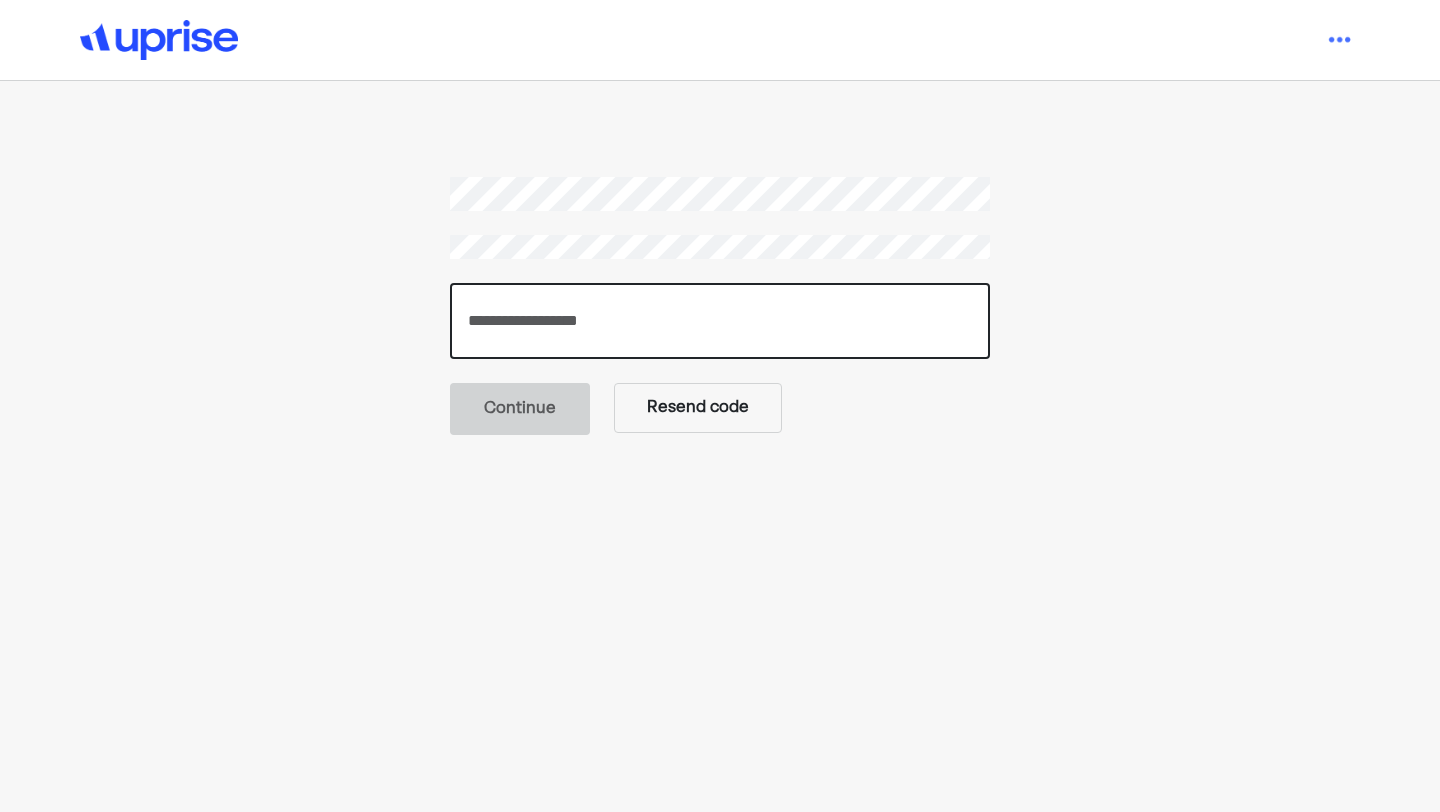 click at bounding box center (720, 321) 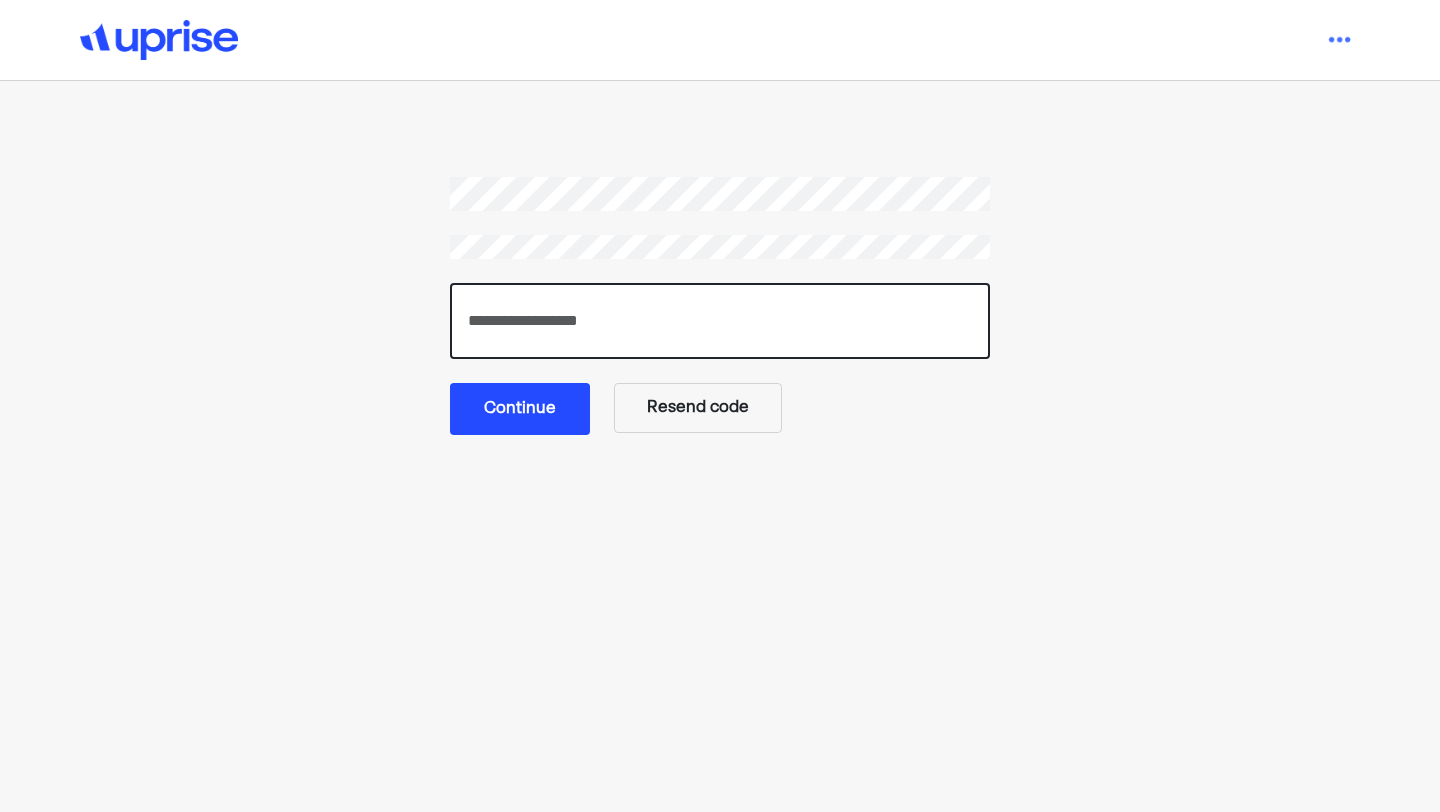 type on "******" 